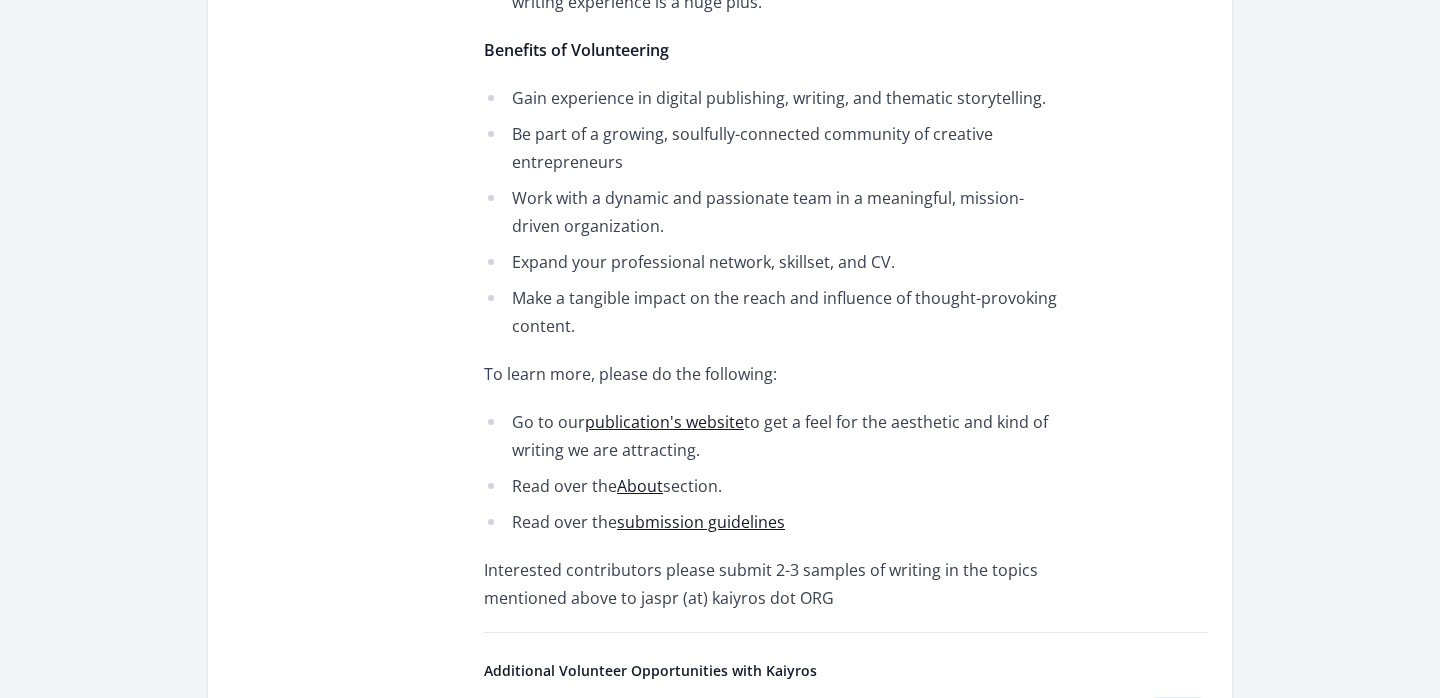 scroll, scrollTop: 1691, scrollLeft: 0, axis: vertical 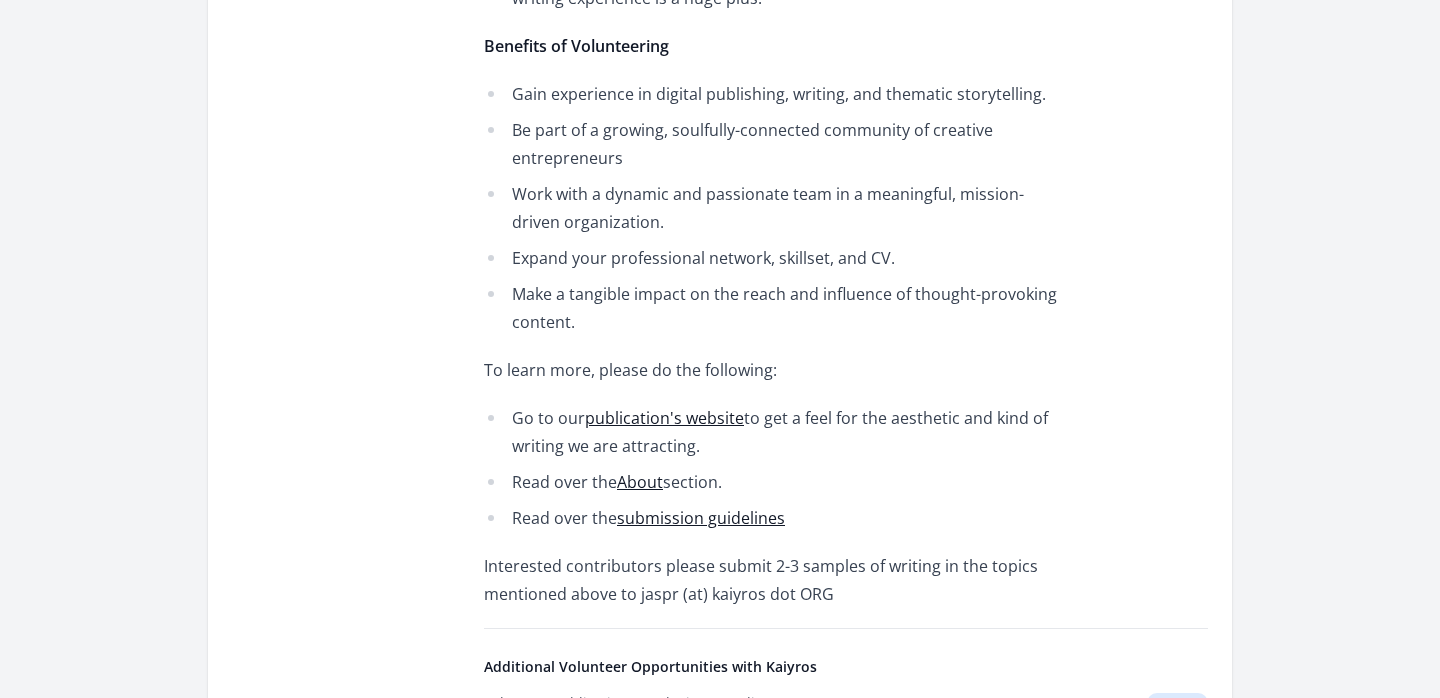click on "publication's website" at bounding box center [664, 418] 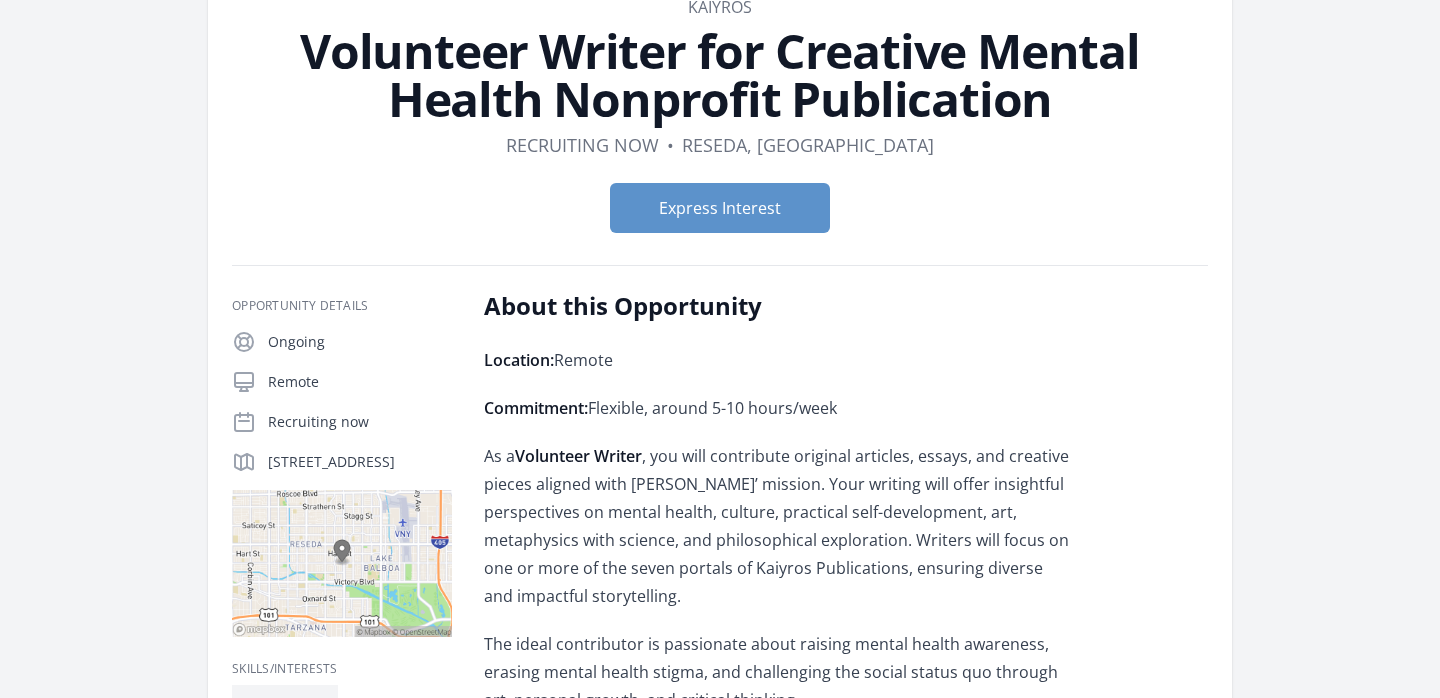 scroll, scrollTop: 0, scrollLeft: 0, axis: both 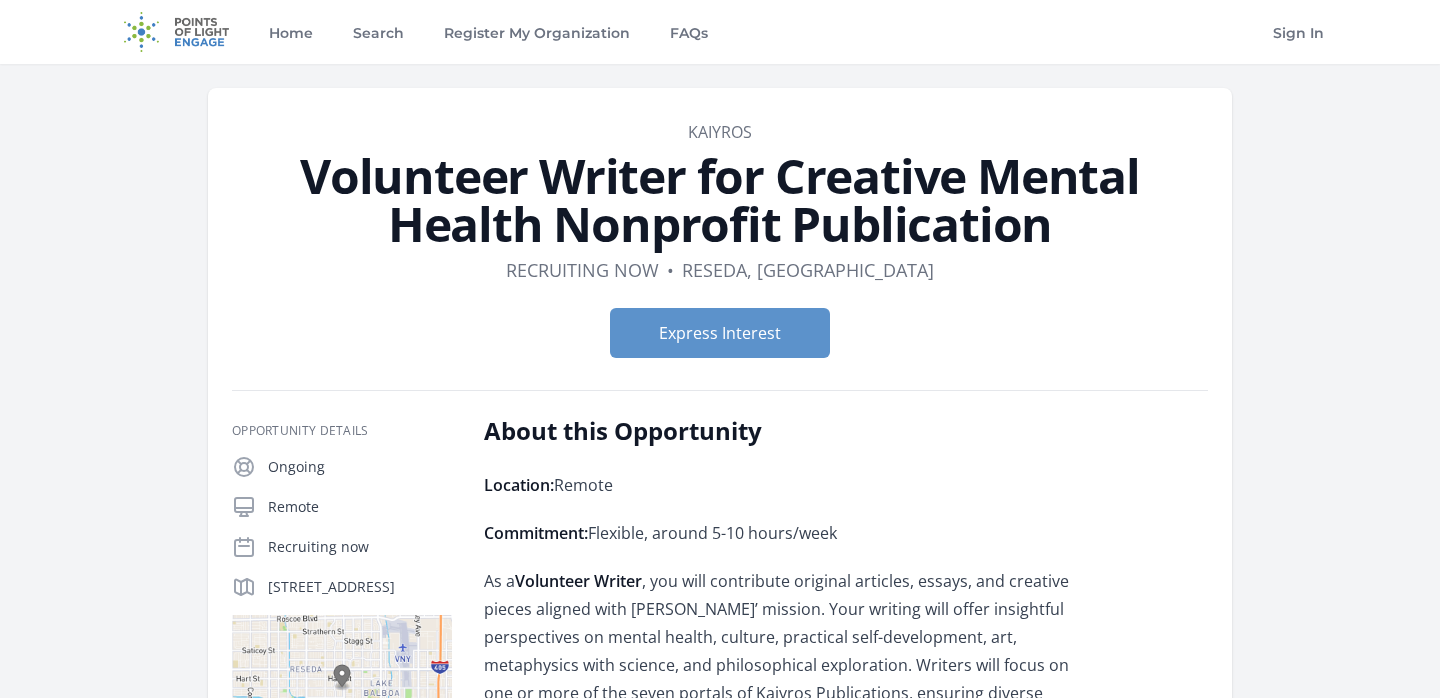 click at bounding box center [176, 32] 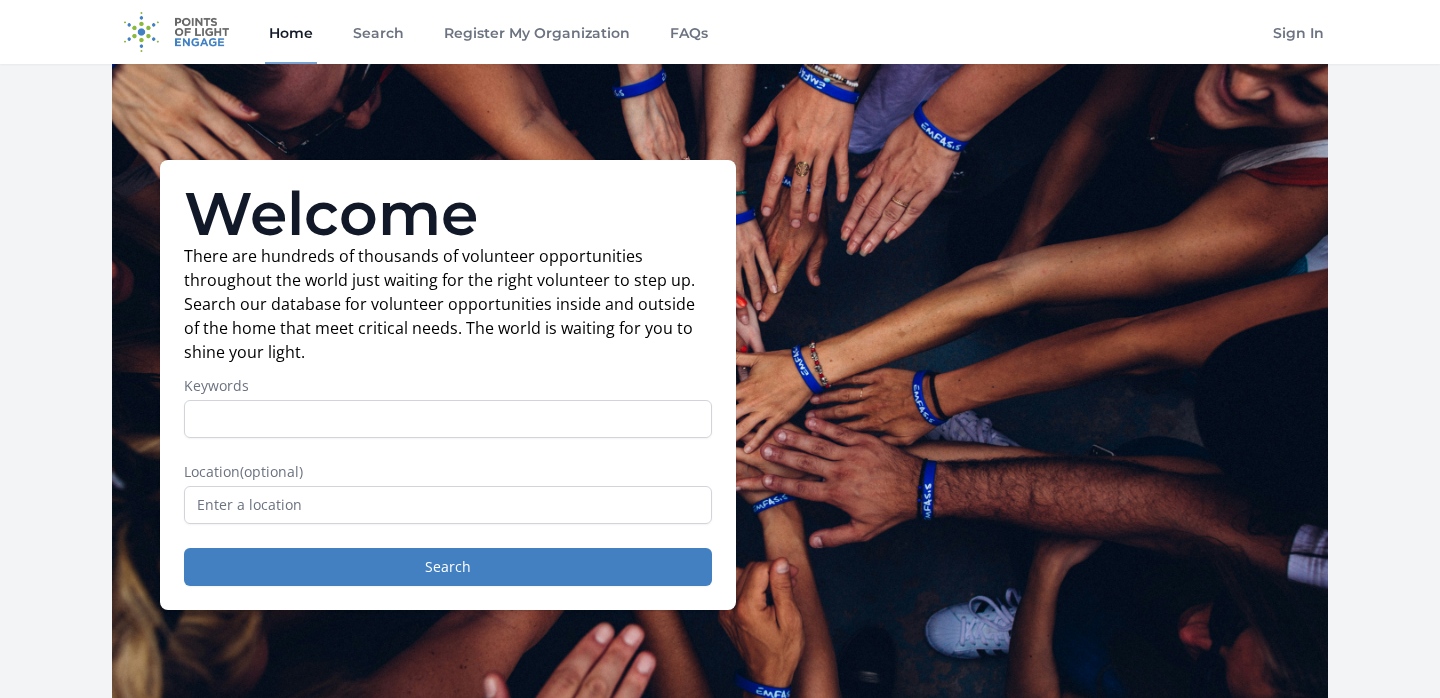 scroll, scrollTop: 0, scrollLeft: 0, axis: both 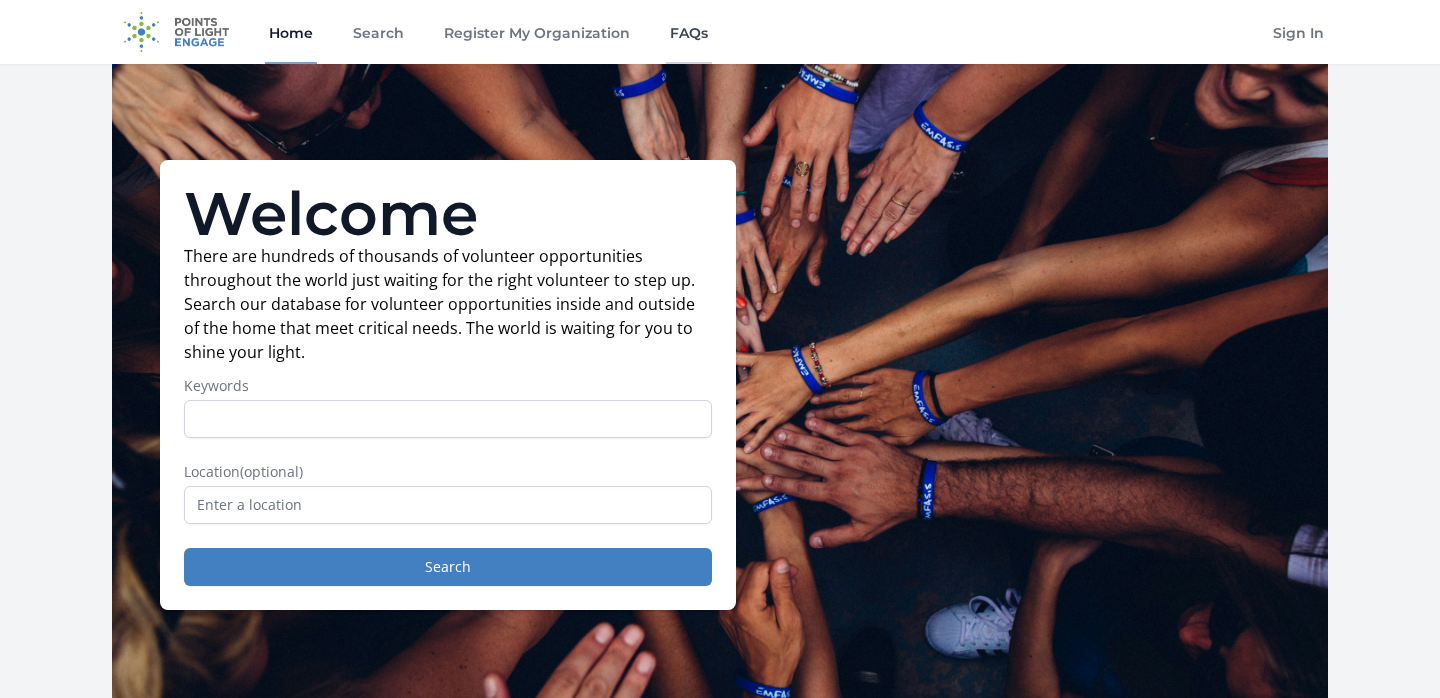 click on "FAQs" at bounding box center (689, 32) 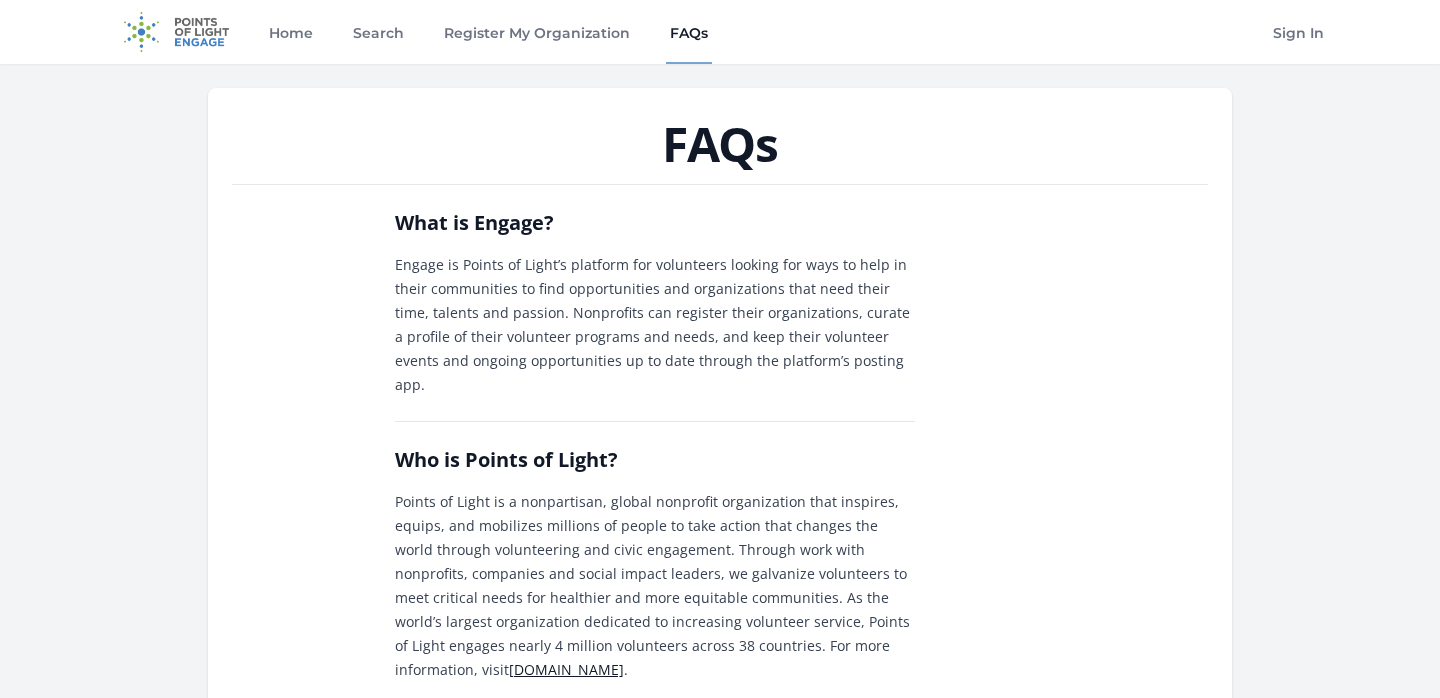 scroll, scrollTop: 0, scrollLeft: 0, axis: both 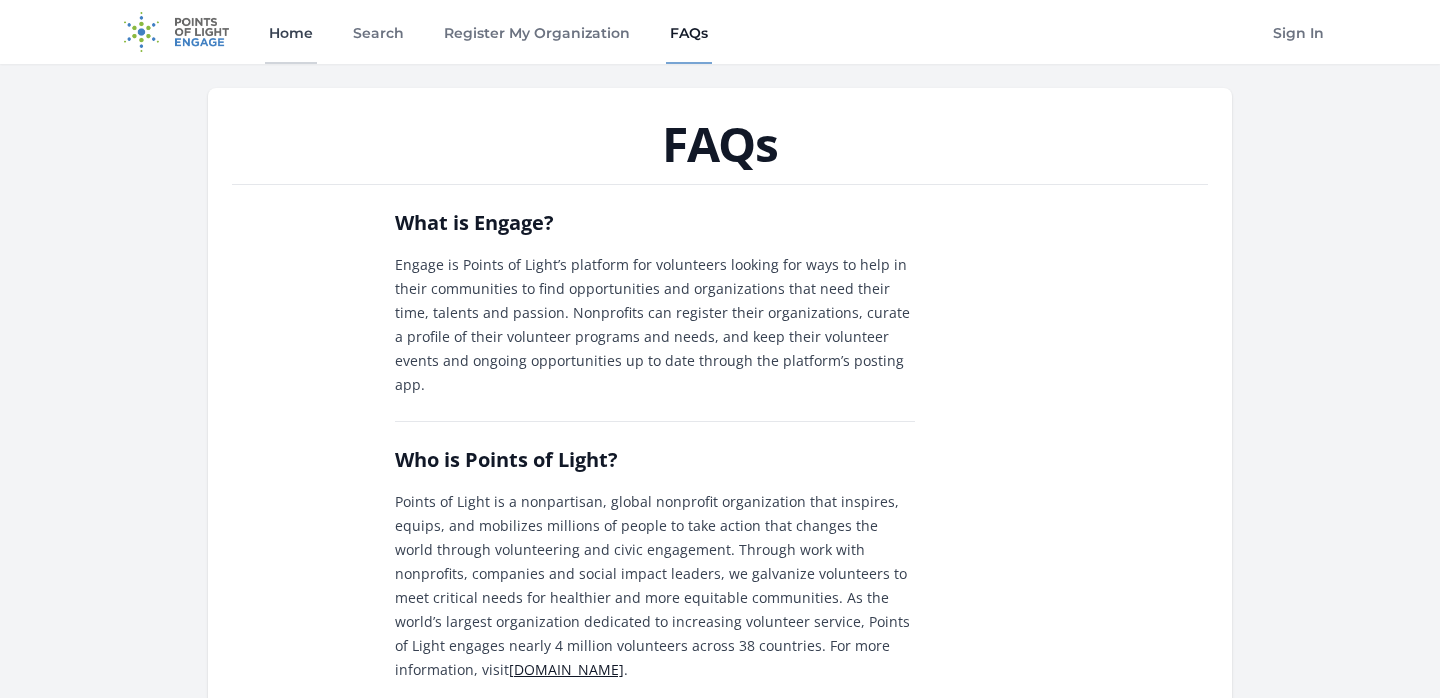 click on "Home" at bounding box center [291, 32] 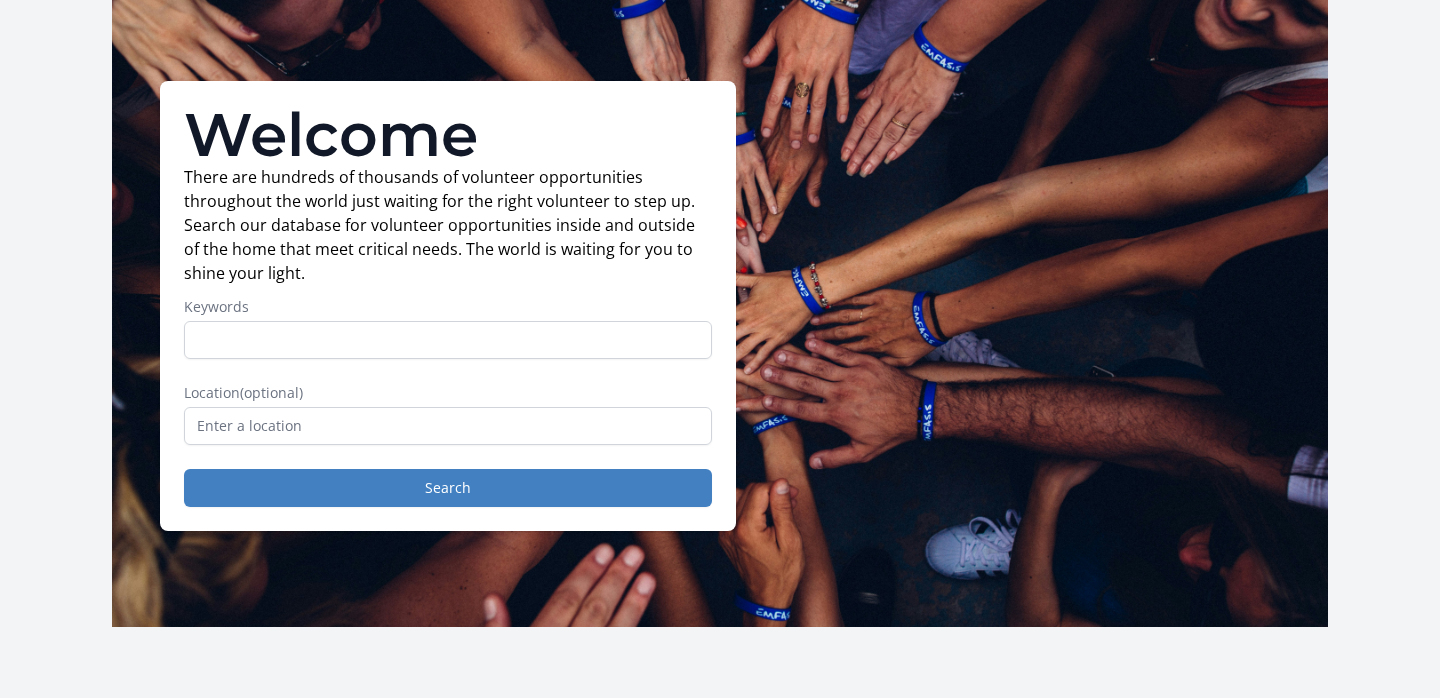 scroll, scrollTop: 0, scrollLeft: 0, axis: both 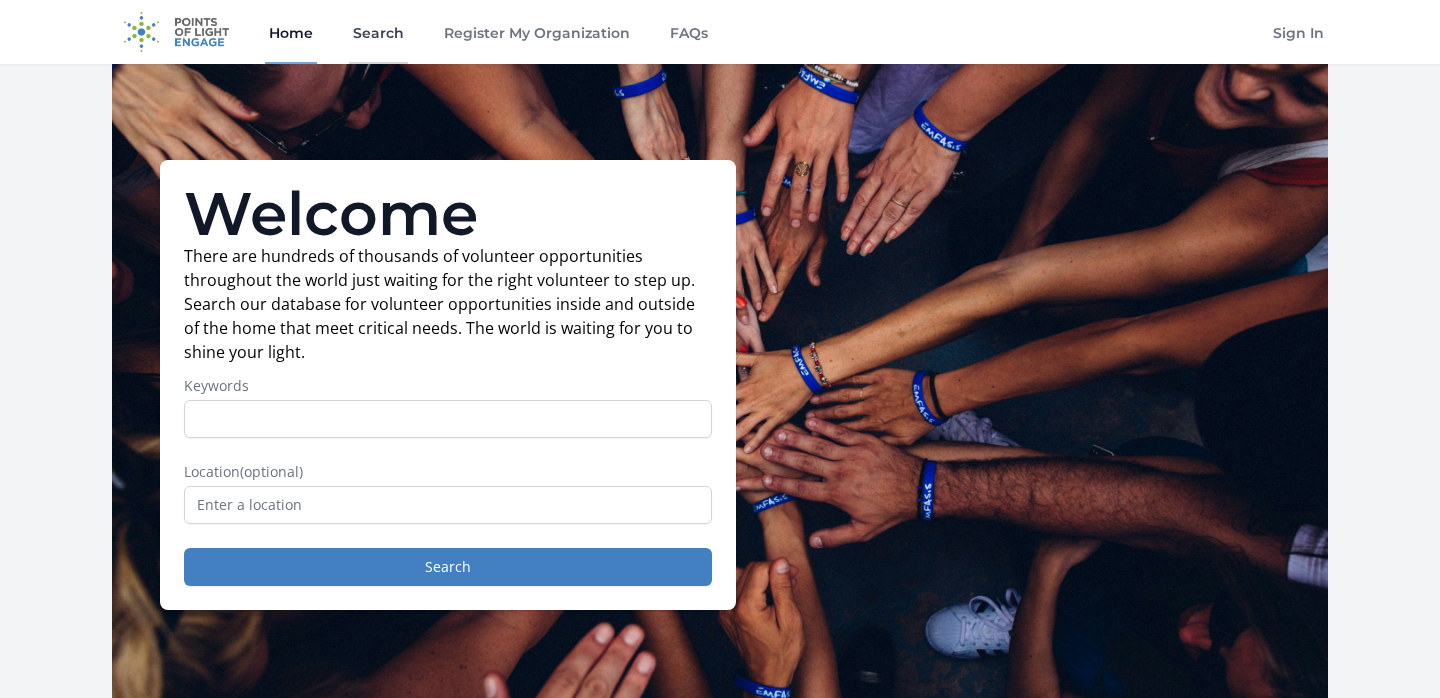 click on "Search" at bounding box center (378, 32) 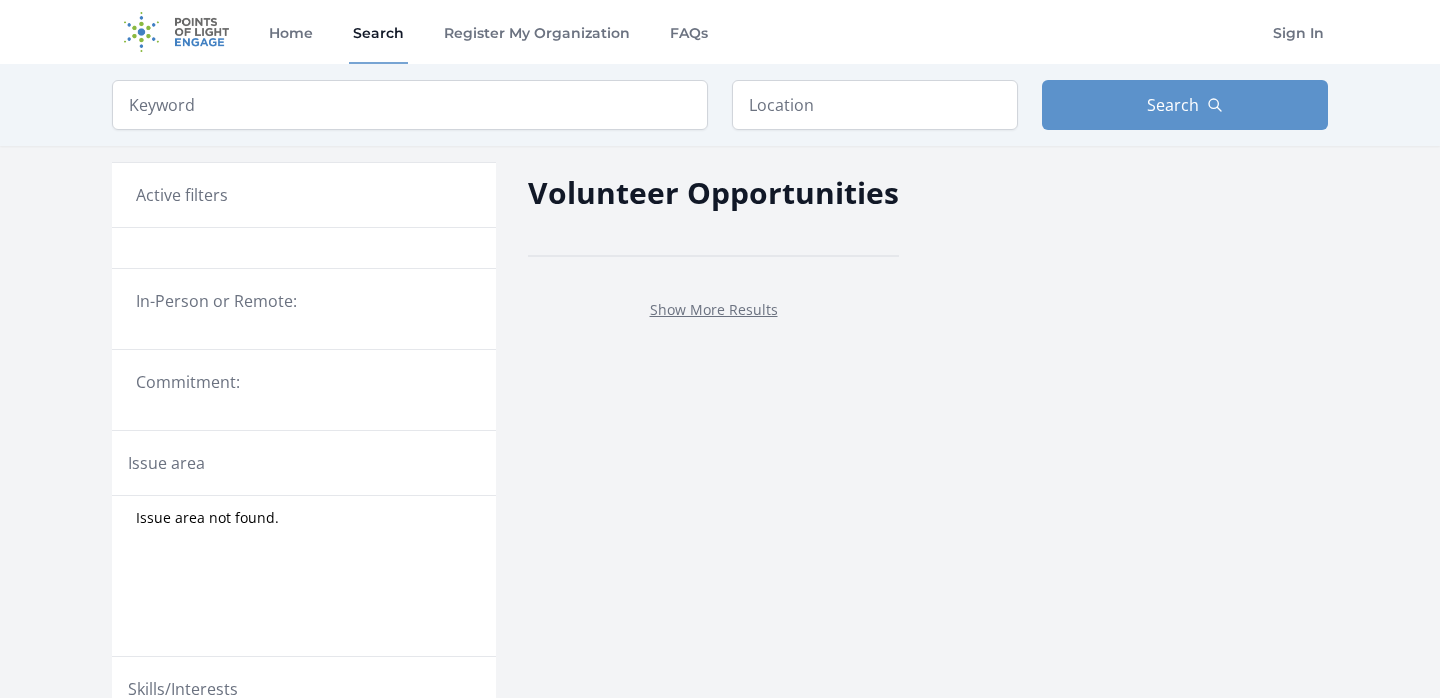 scroll, scrollTop: 0, scrollLeft: 0, axis: both 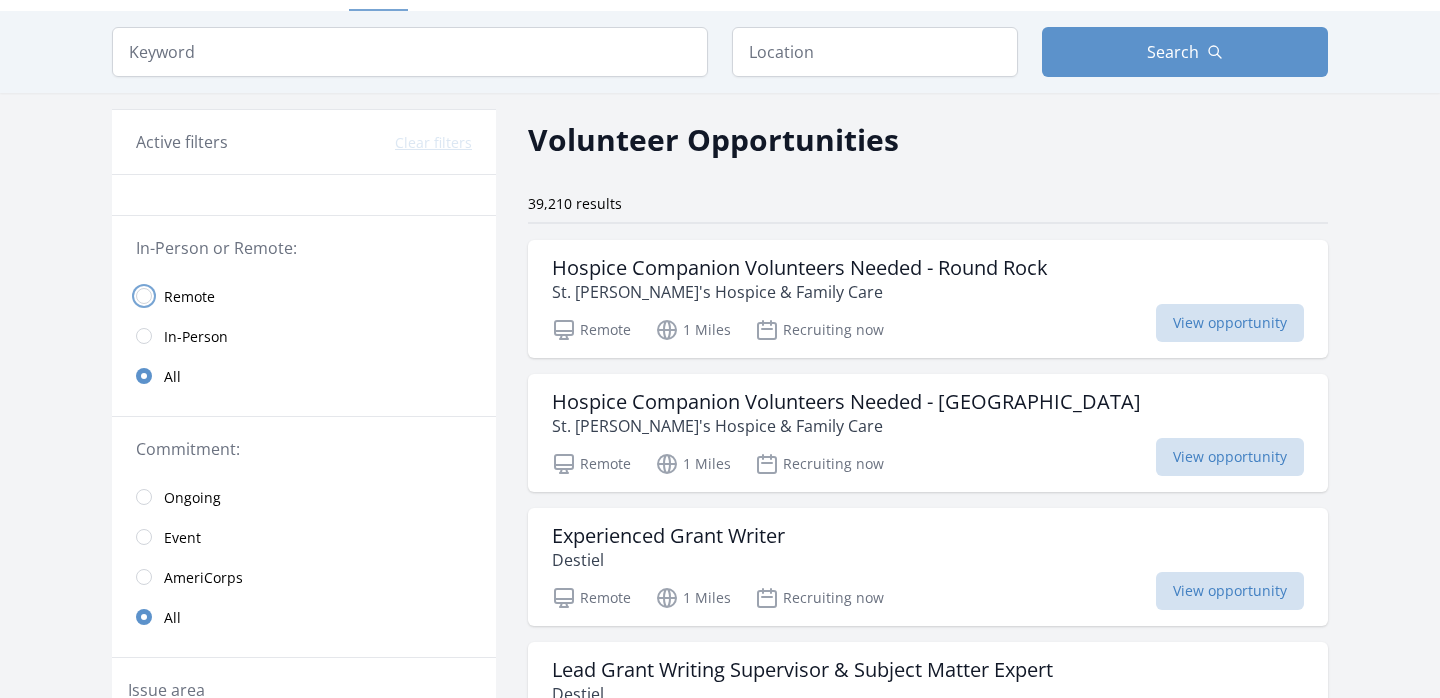 click at bounding box center [144, 296] 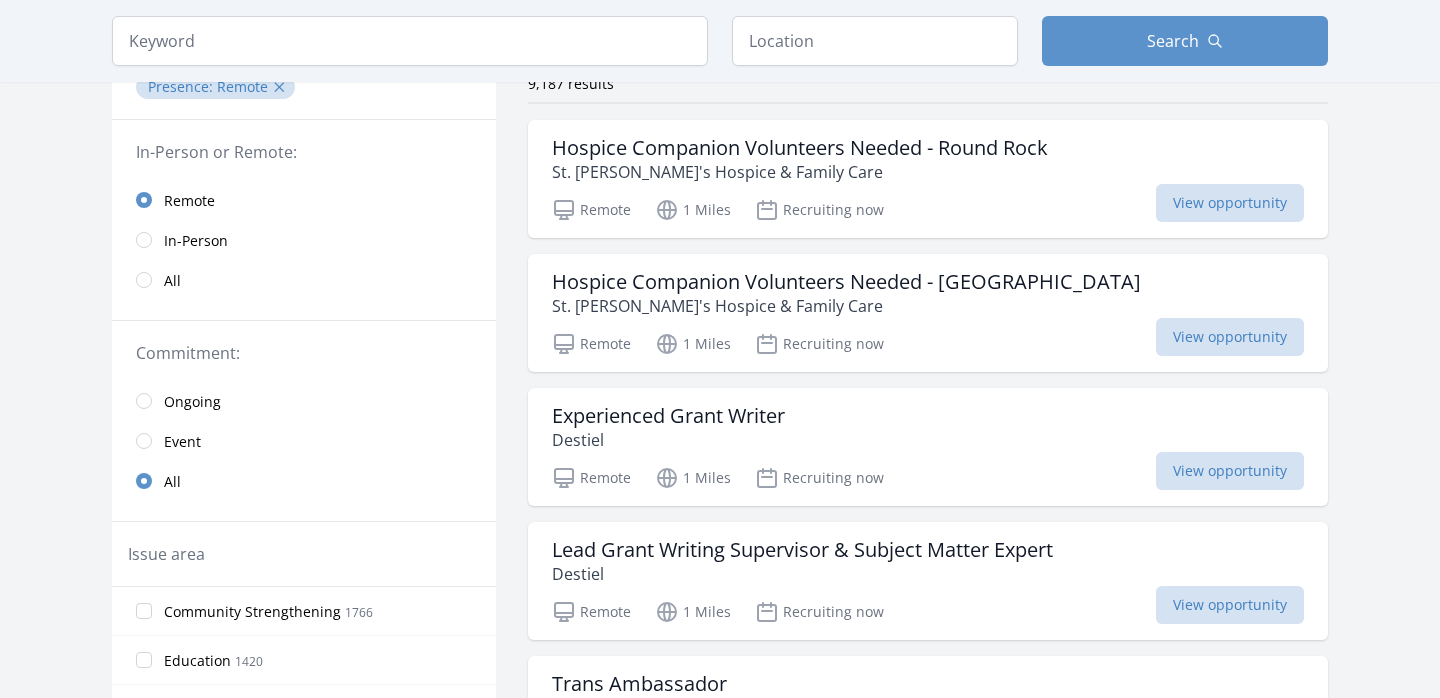 scroll, scrollTop: 188, scrollLeft: 0, axis: vertical 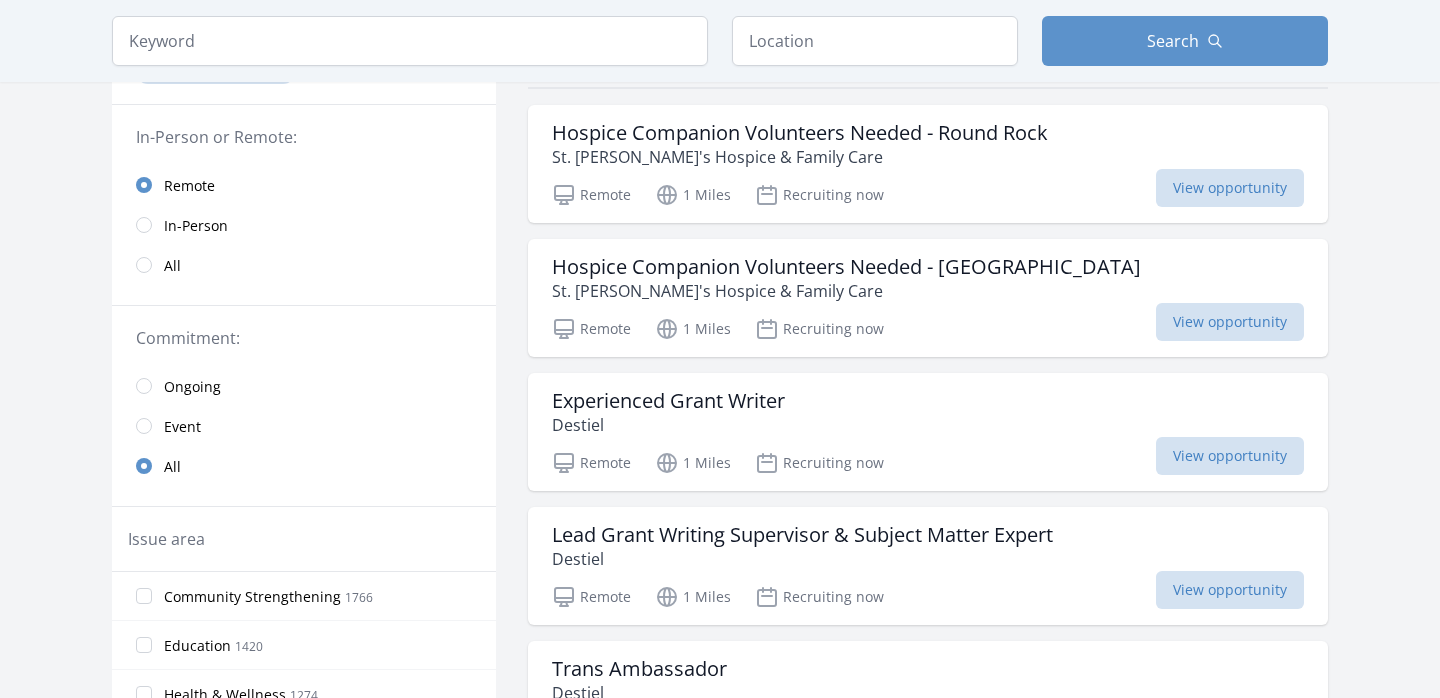 click on "Ongoing" at bounding box center (304, 386) 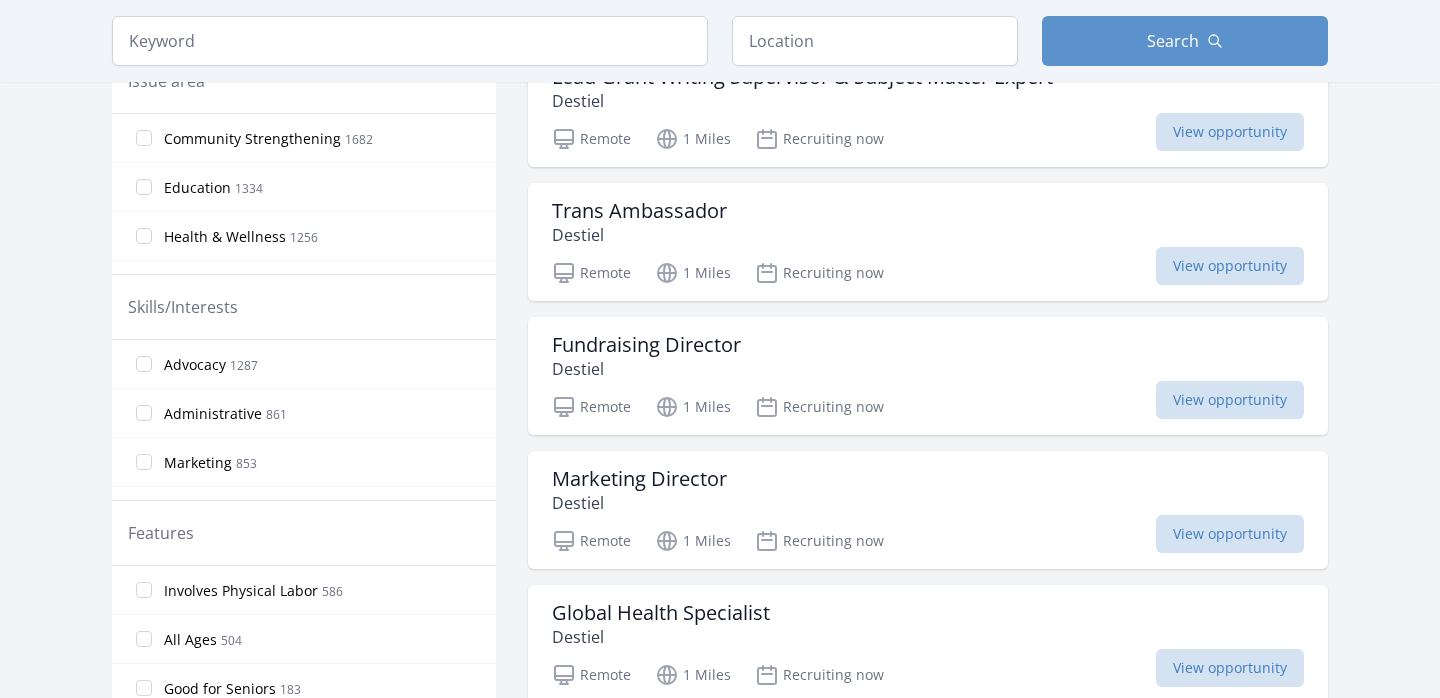 scroll, scrollTop: 654, scrollLeft: 0, axis: vertical 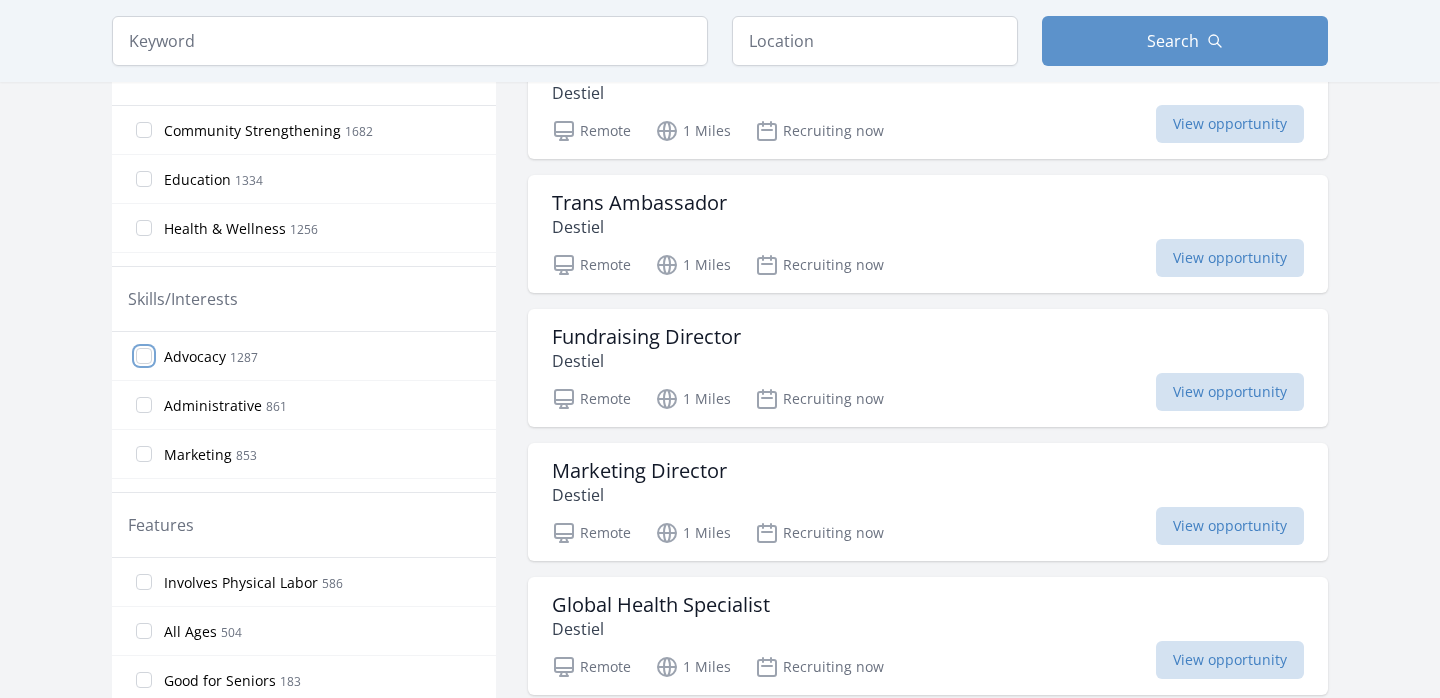 click on "Advocacy   1287" at bounding box center [144, 356] 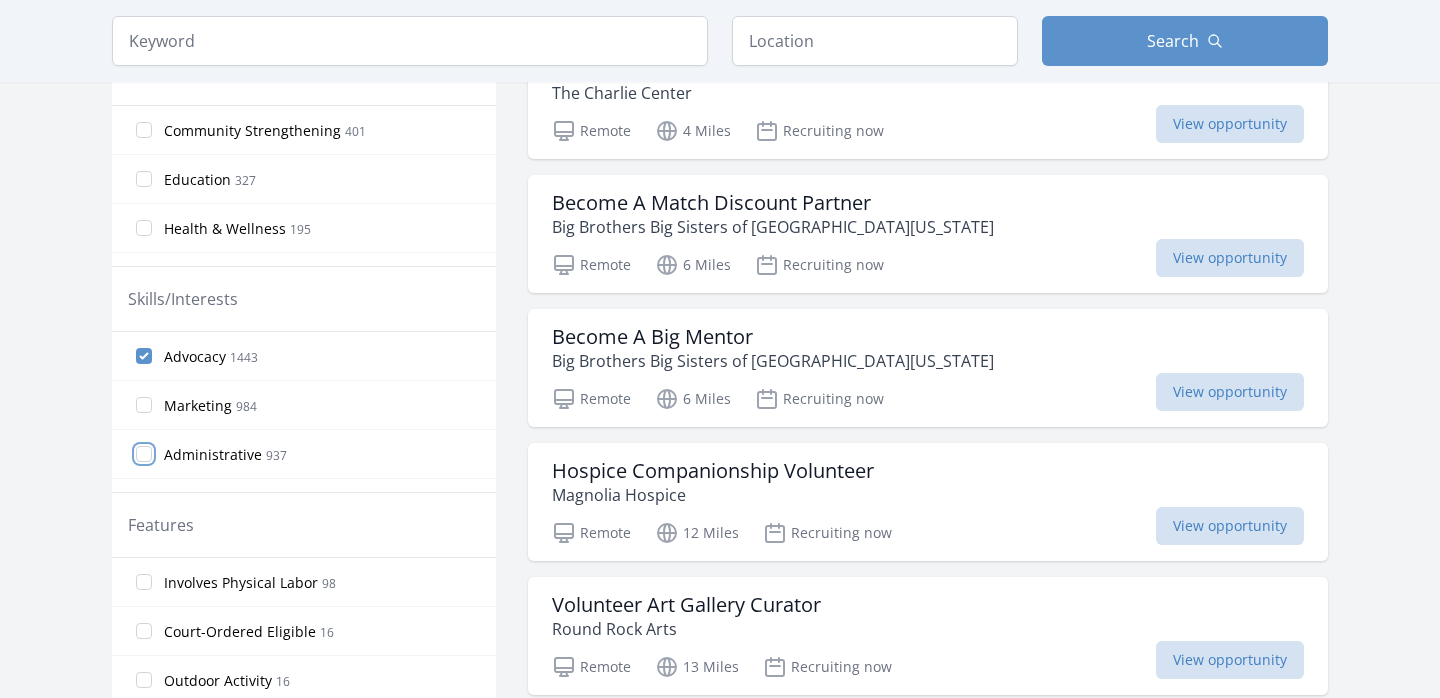 click on "Administrative   937" at bounding box center (144, 454) 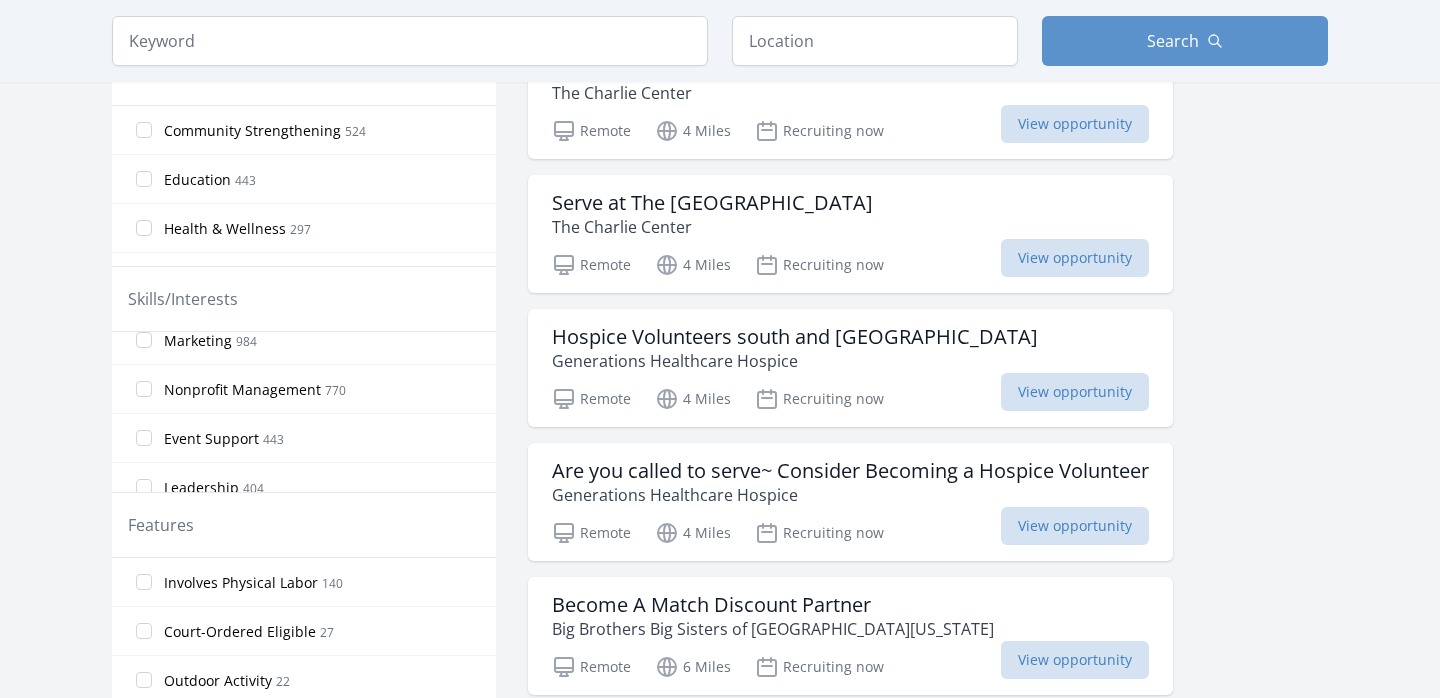 scroll, scrollTop: 115, scrollLeft: 0, axis: vertical 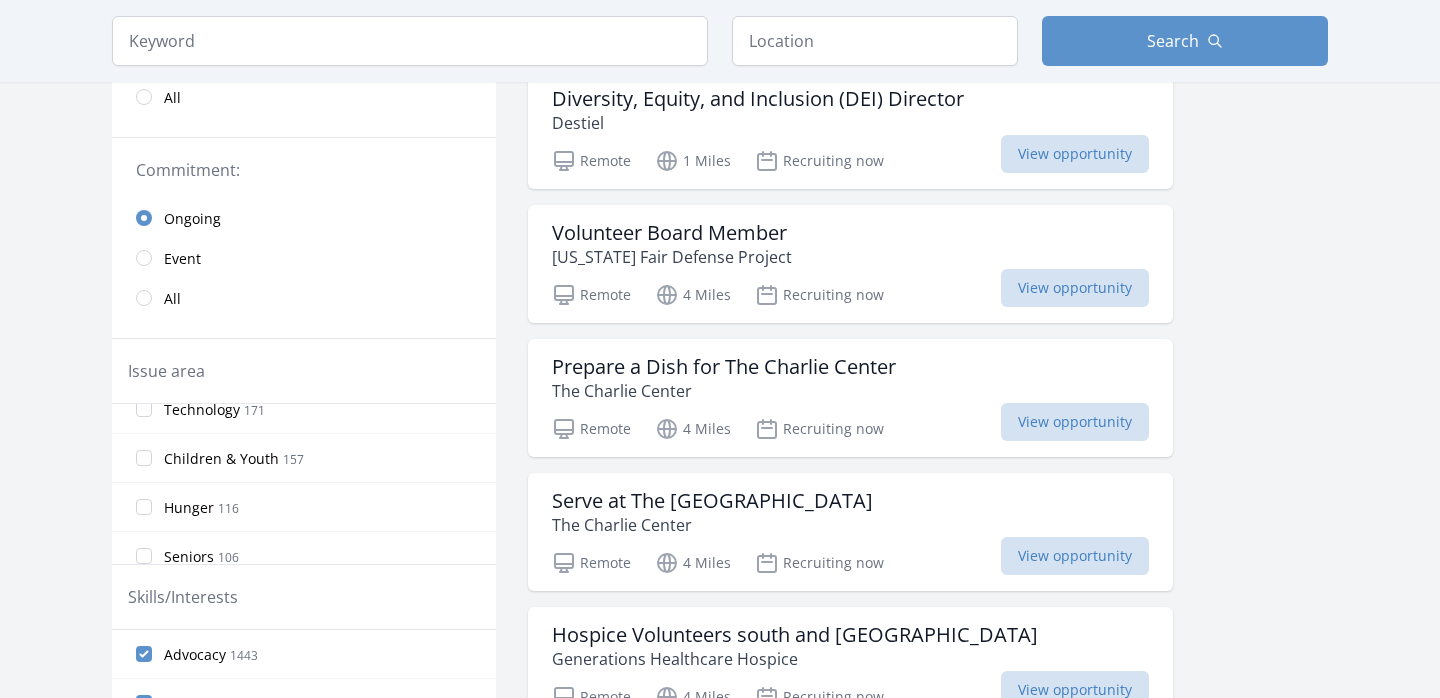click on "Children & Youth   157" at bounding box center (304, 457) 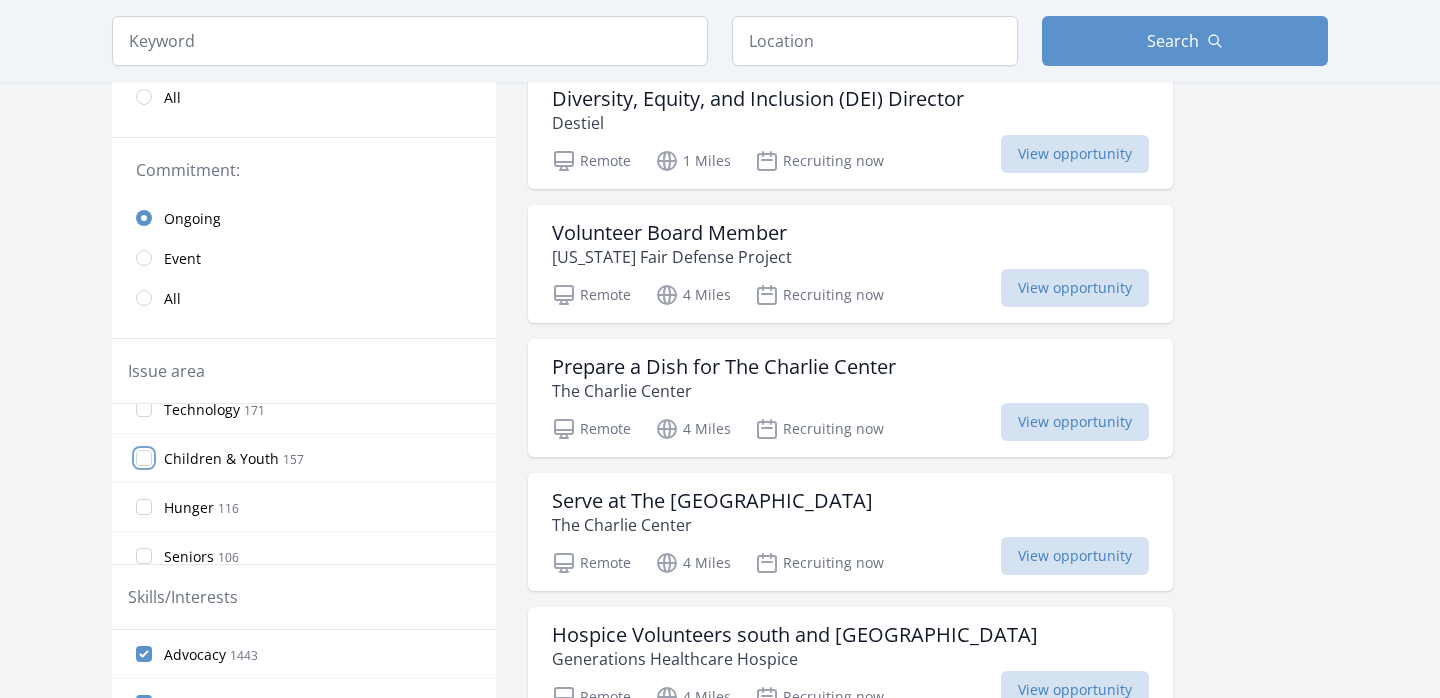 click on "Children & Youth   157" at bounding box center (144, 458) 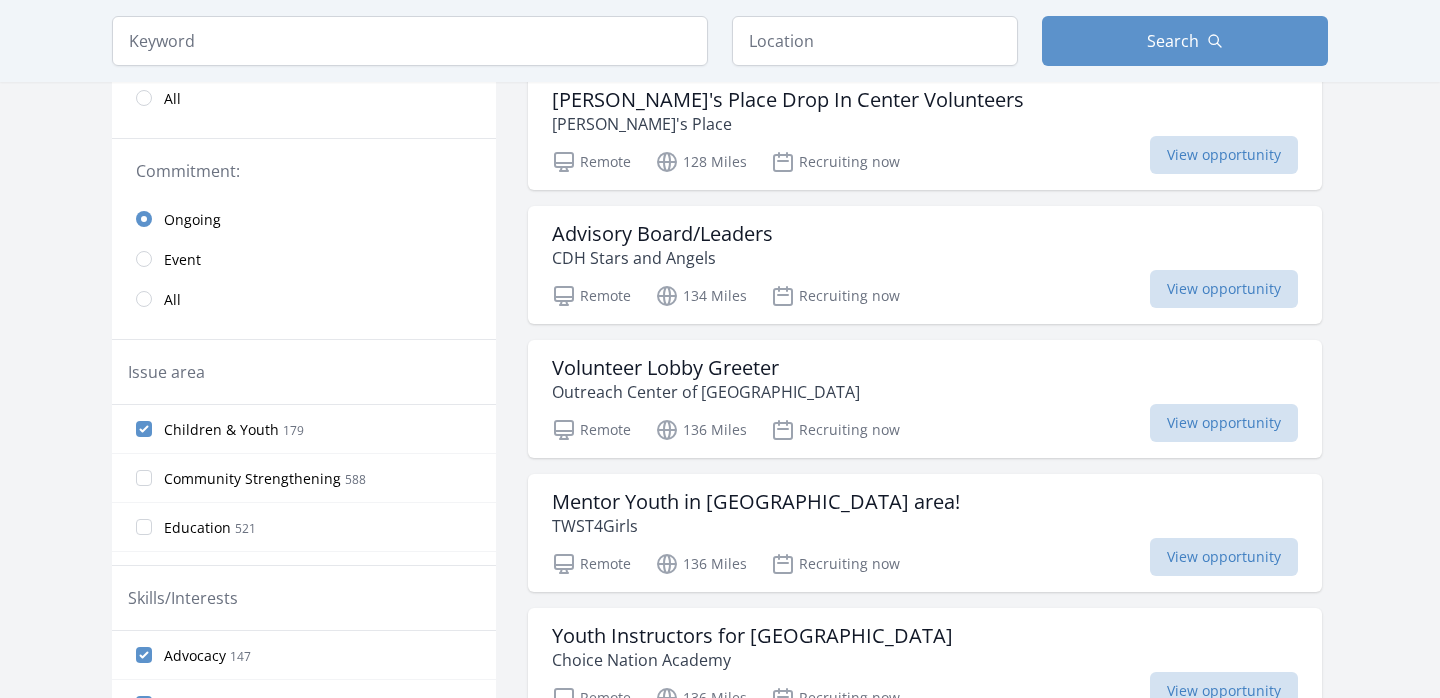 scroll, scrollTop: 362, scrollLeft: 0, axis: vertical 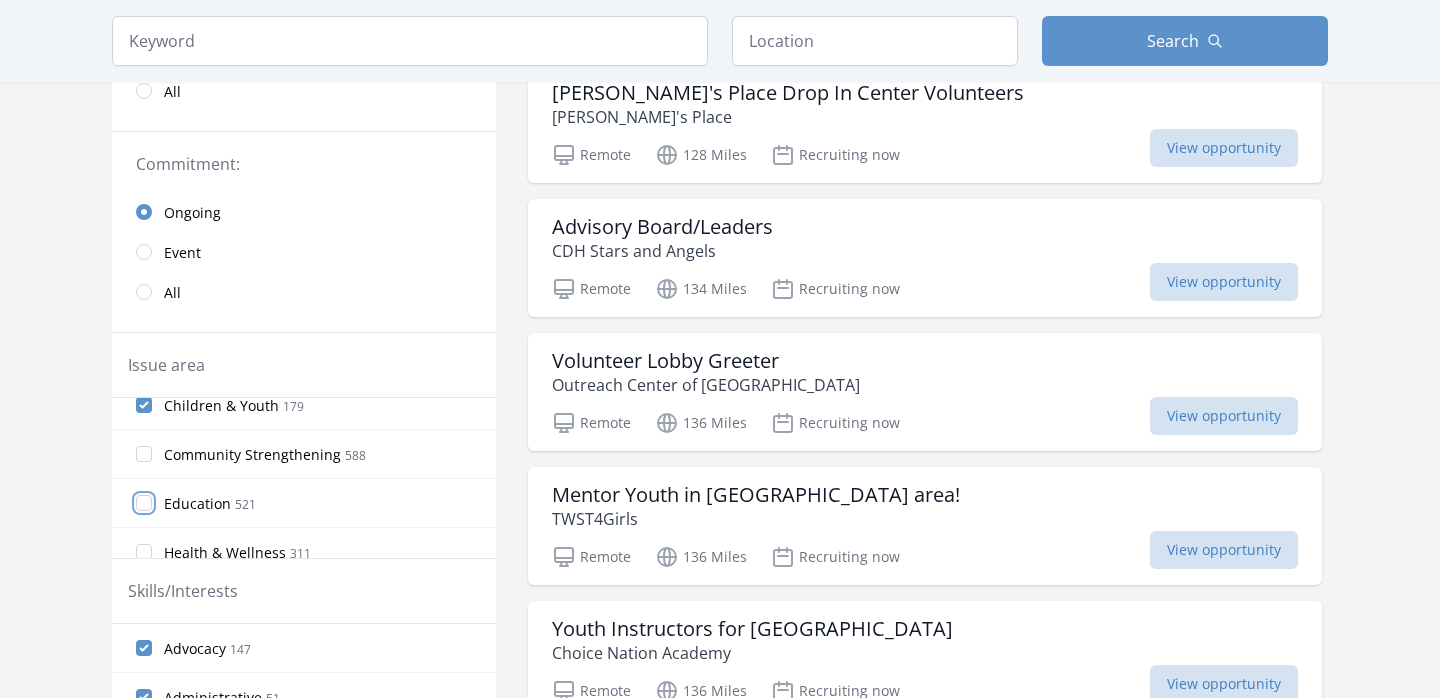 click on "Education   521" at bounding box center (144, 503) 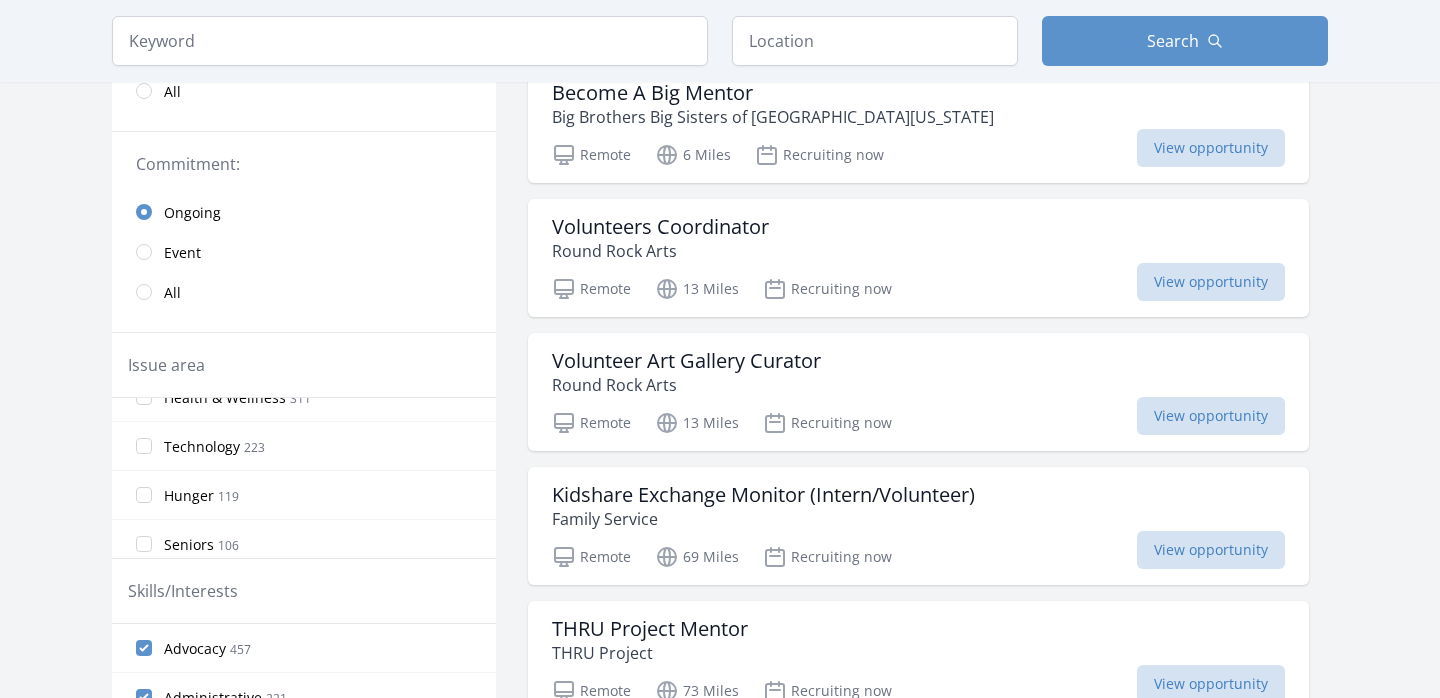 scroll, scrollTop: 178, scrollLeft: 0, axis: vertical 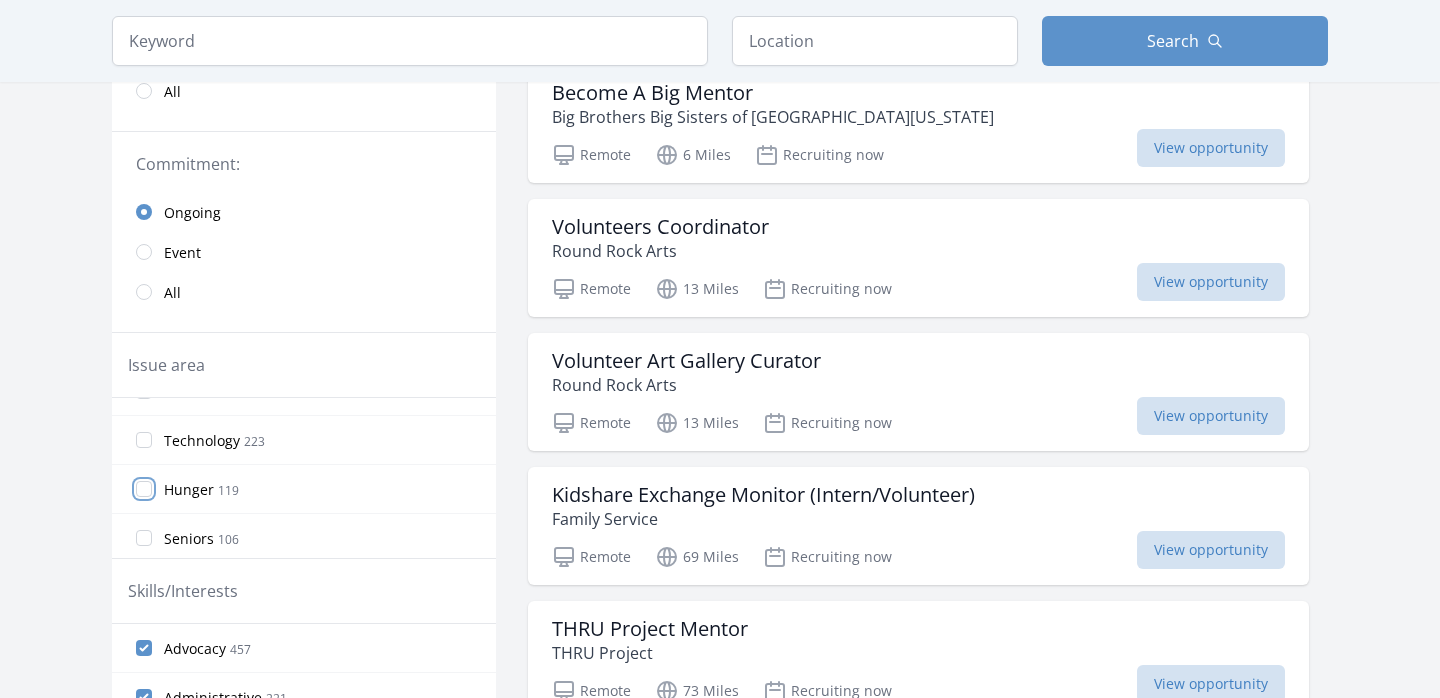 click on "Hunger   119" at bounding box center (144, 489) 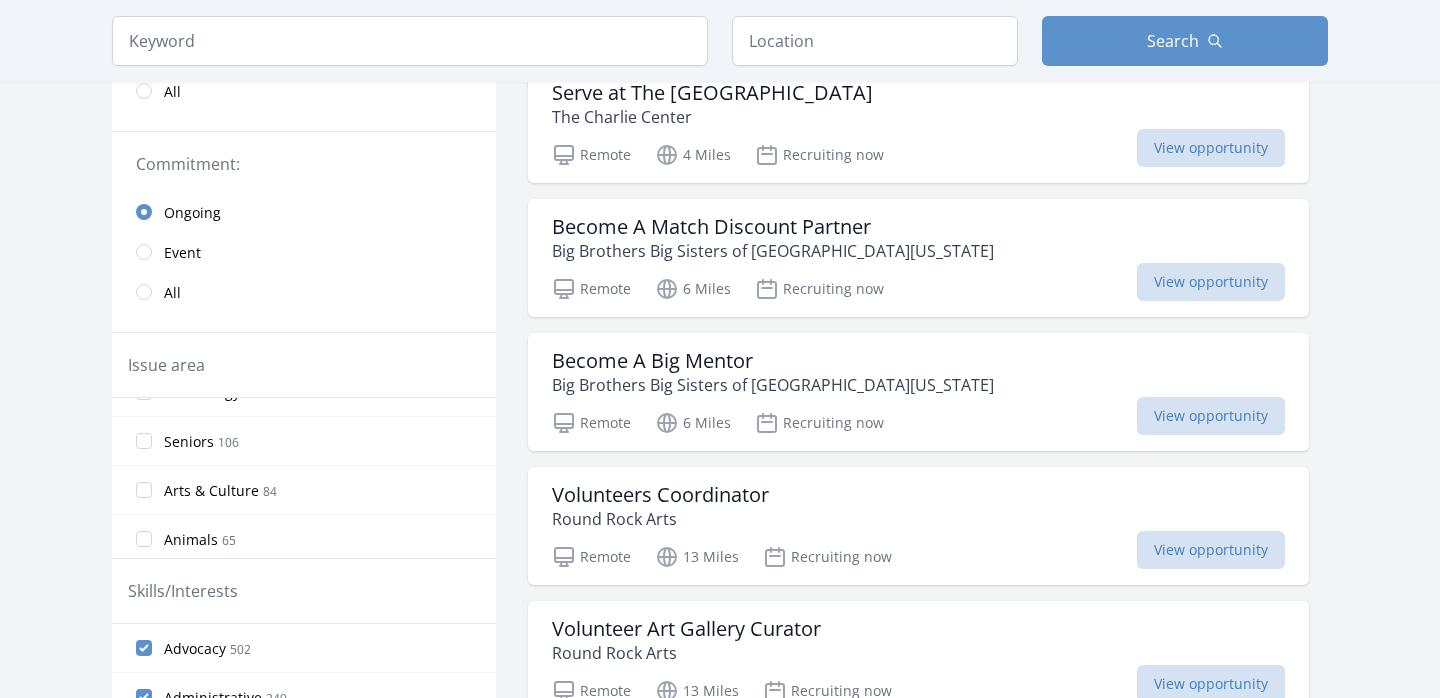 scroll, scrollTop: 277, scrollLeft: 0, axis: vertical 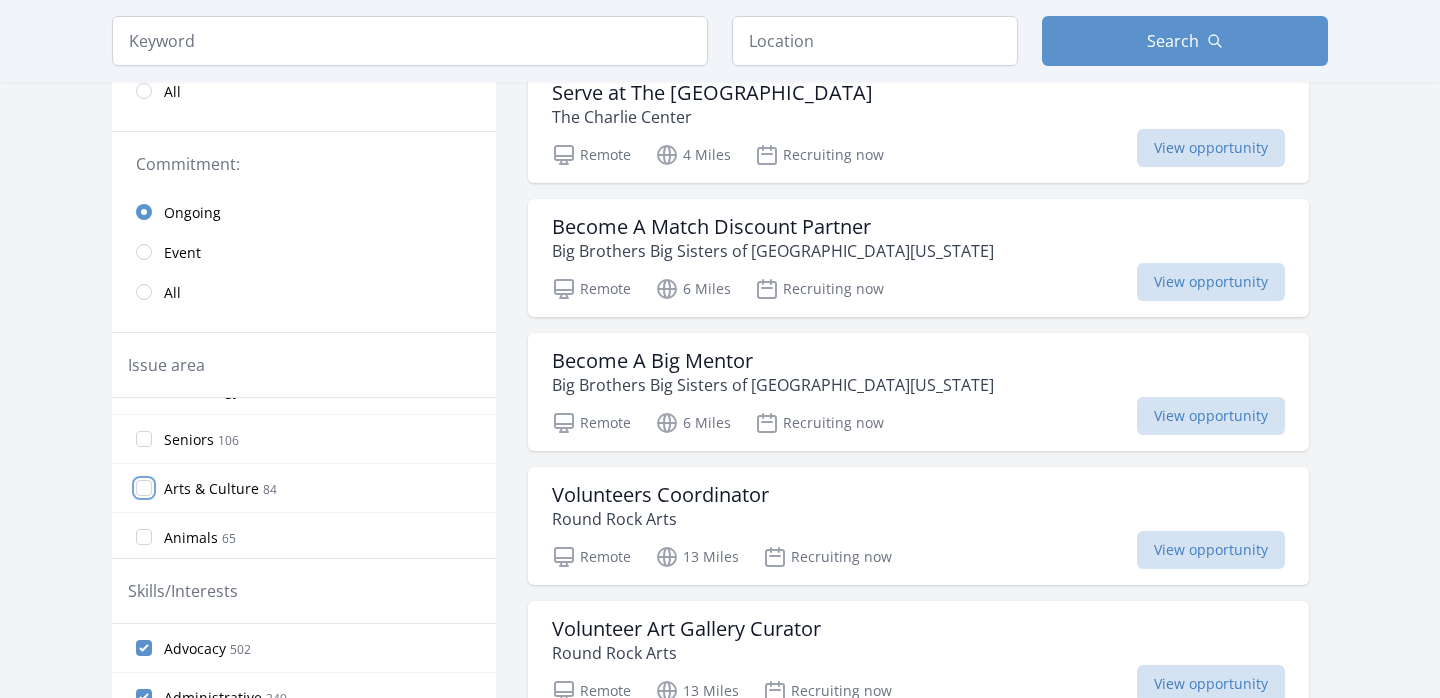 click on "Arts & Culture   84" at bounding box center (144, 488) 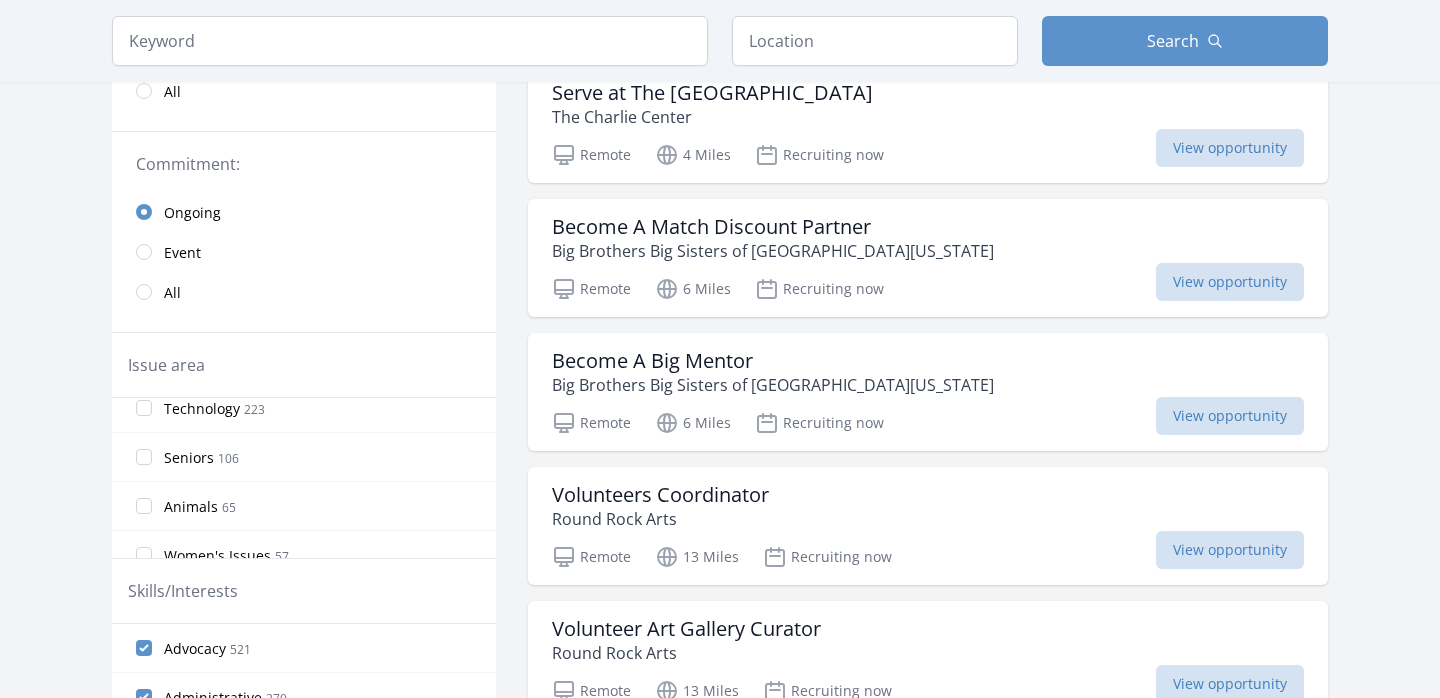 scroll, scrollTop: 311, scrollLeft: 0, axis: vertical 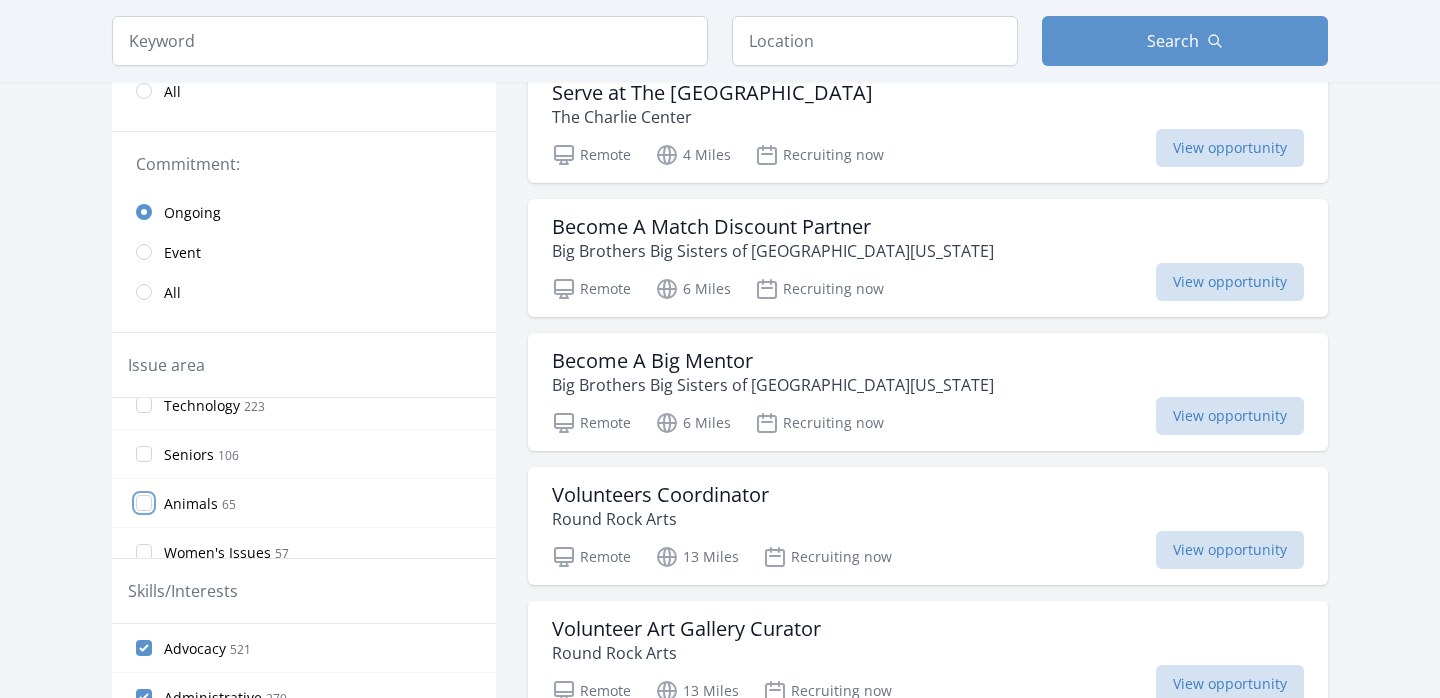 click on "Animals   65" at bounding box center (144, 503) 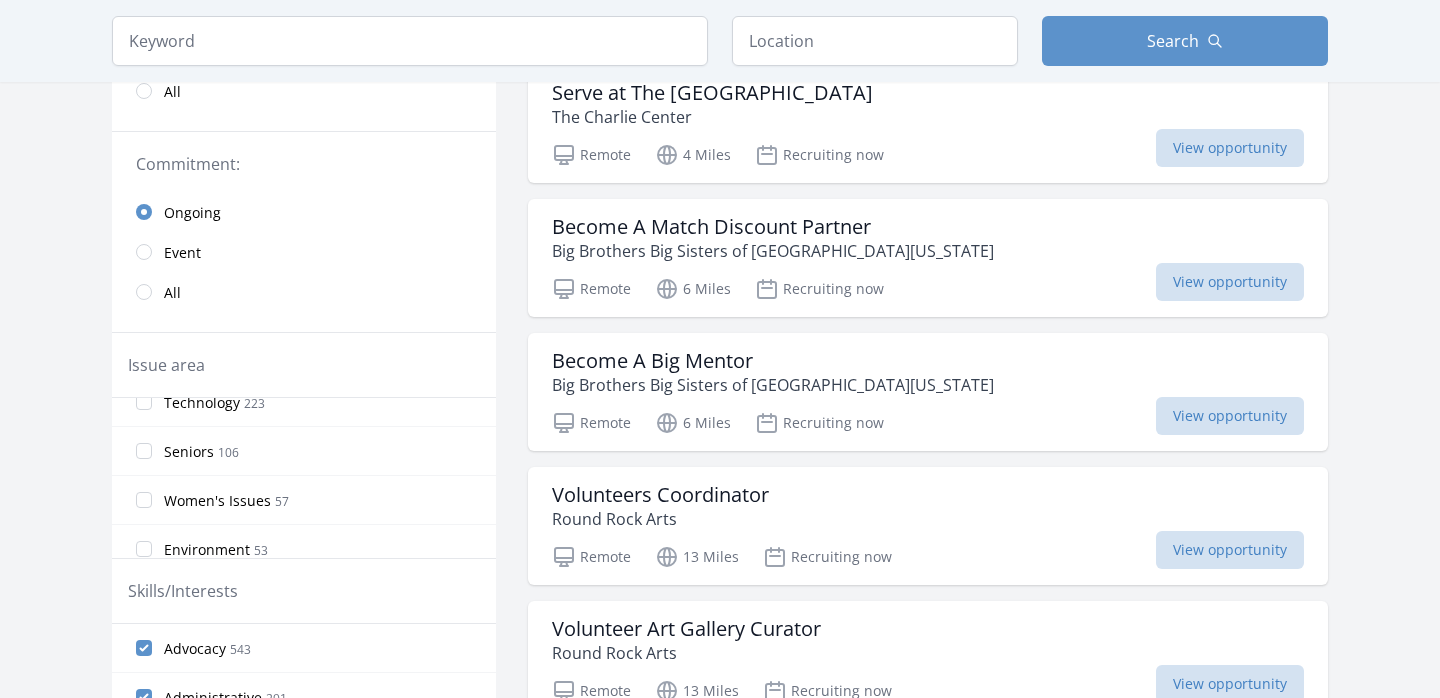 scroll, scrollTop: 367, scrollLeft: 0, axis: vertical 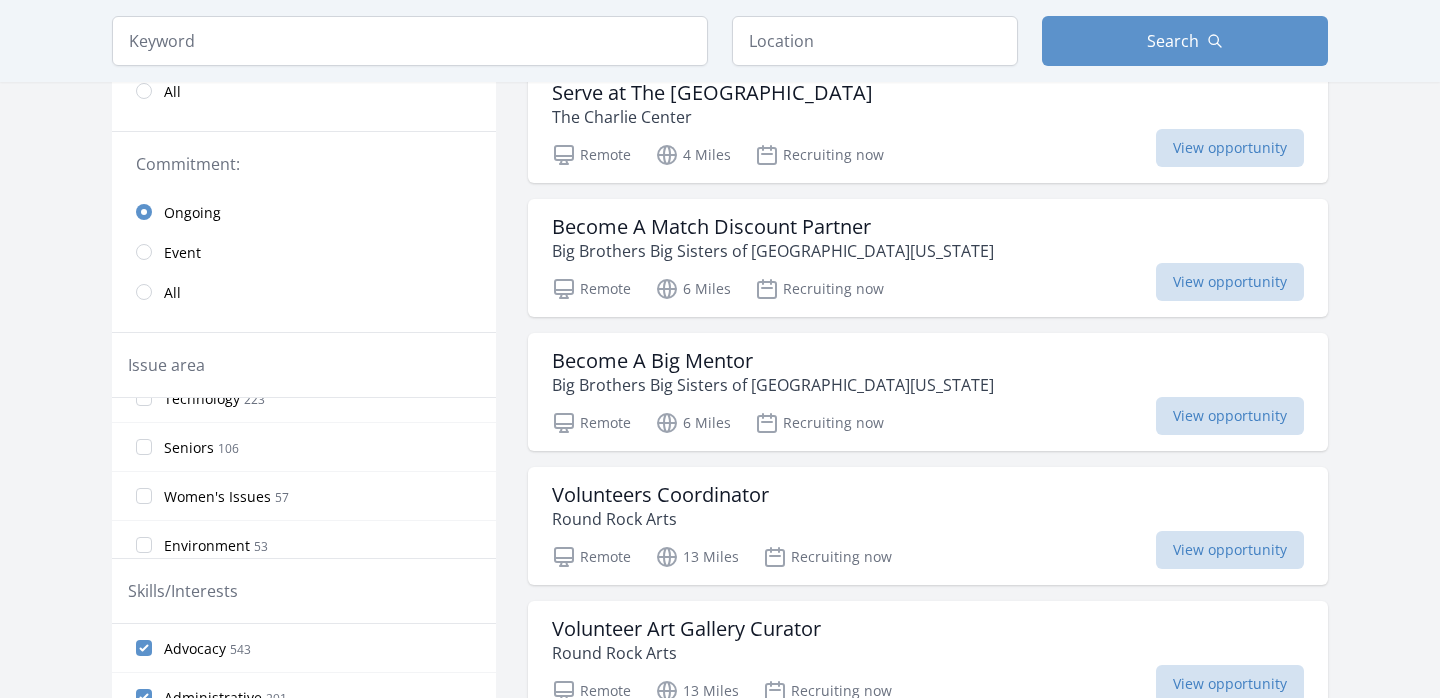 click on "Women's Issues   57" at bounding box center [304, 496] 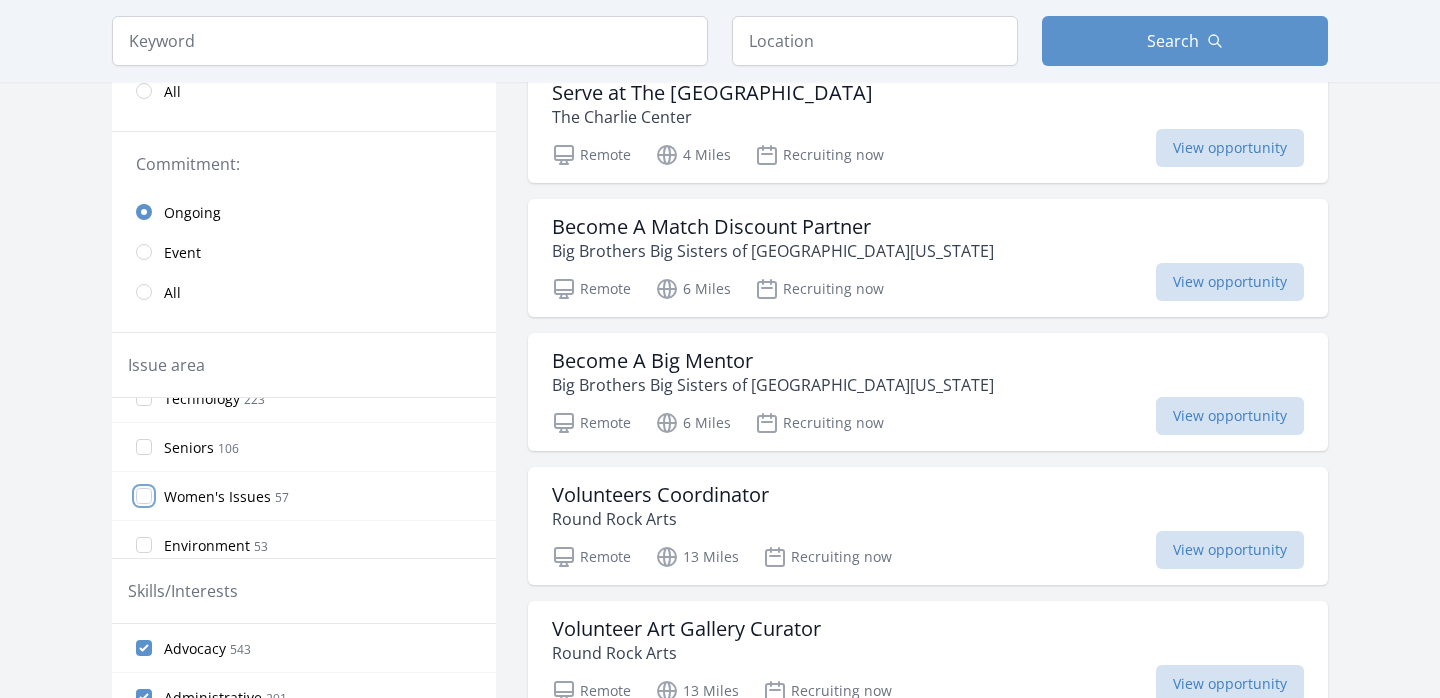 click on "Women's Issues   57" at bounding box center [144, 496] 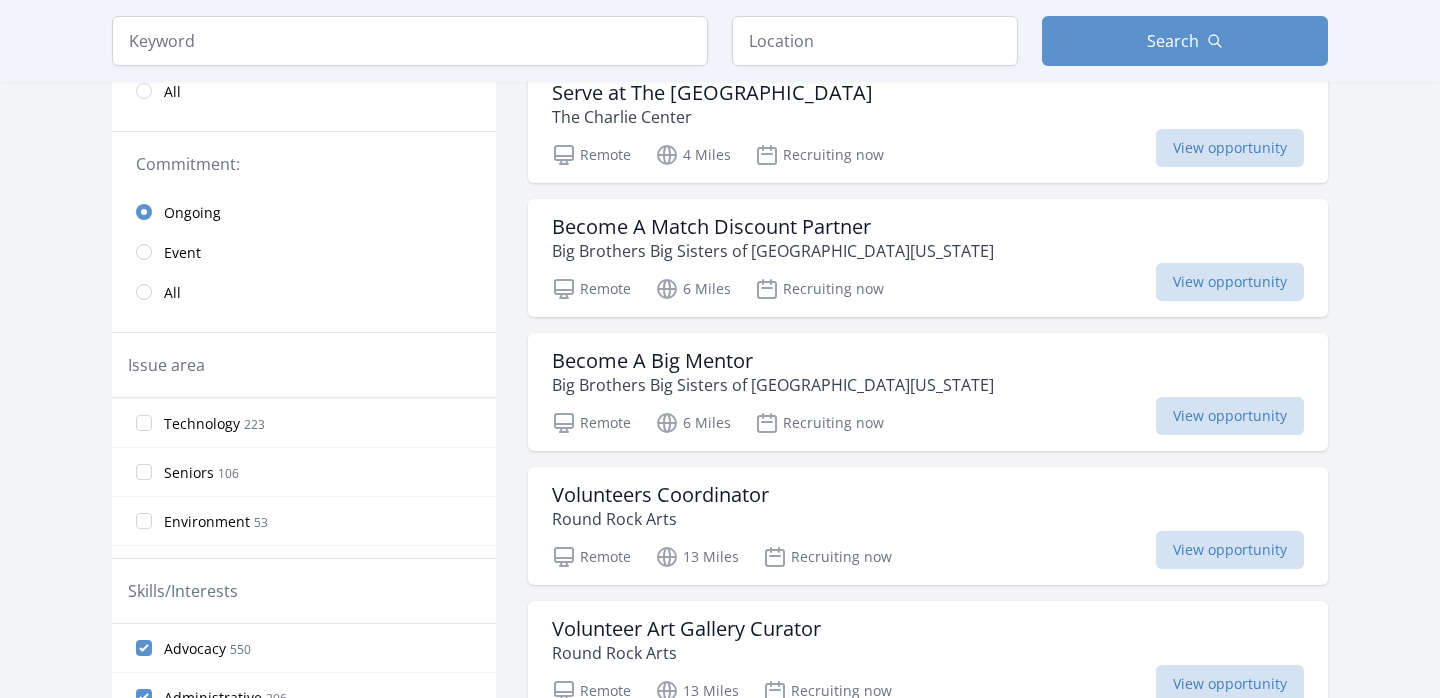 scroll, scrollTop: 394, scrollLeft: 0, axis: vertical 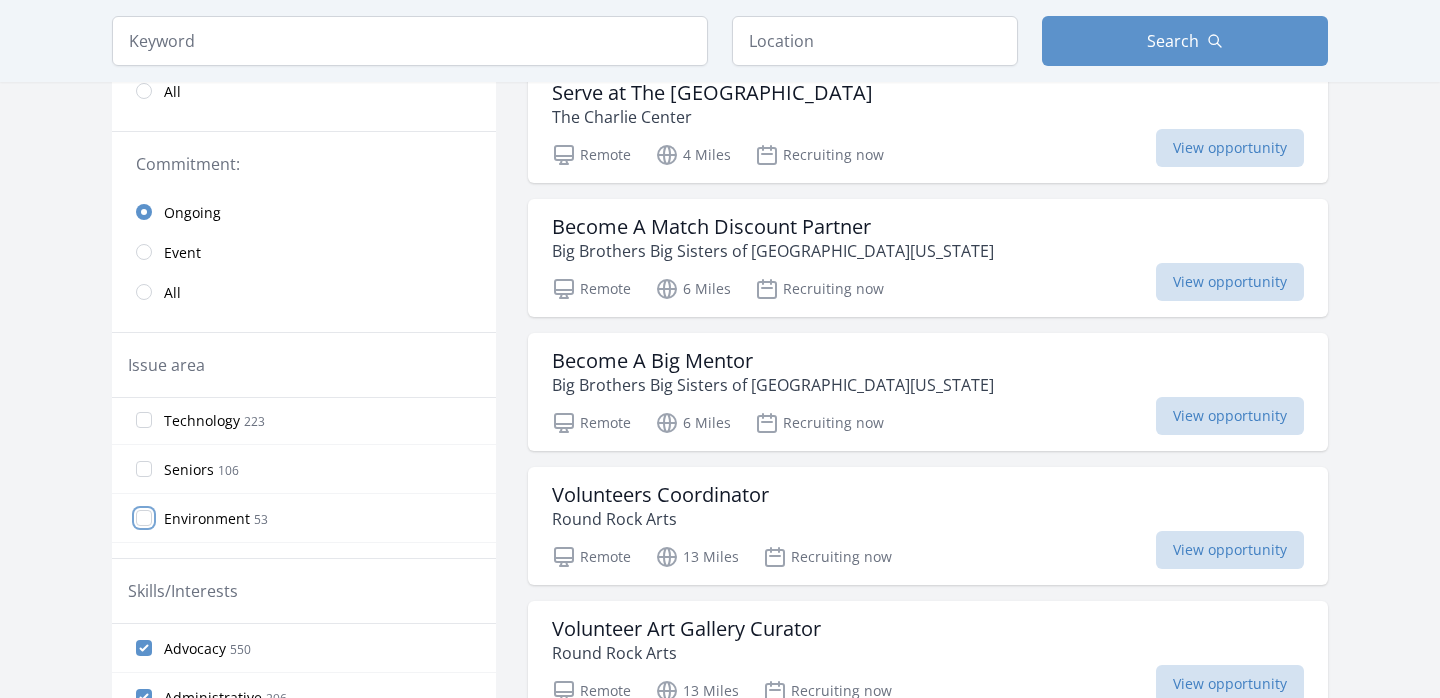 click on "Environment   53" at bounding box center (144, 518) 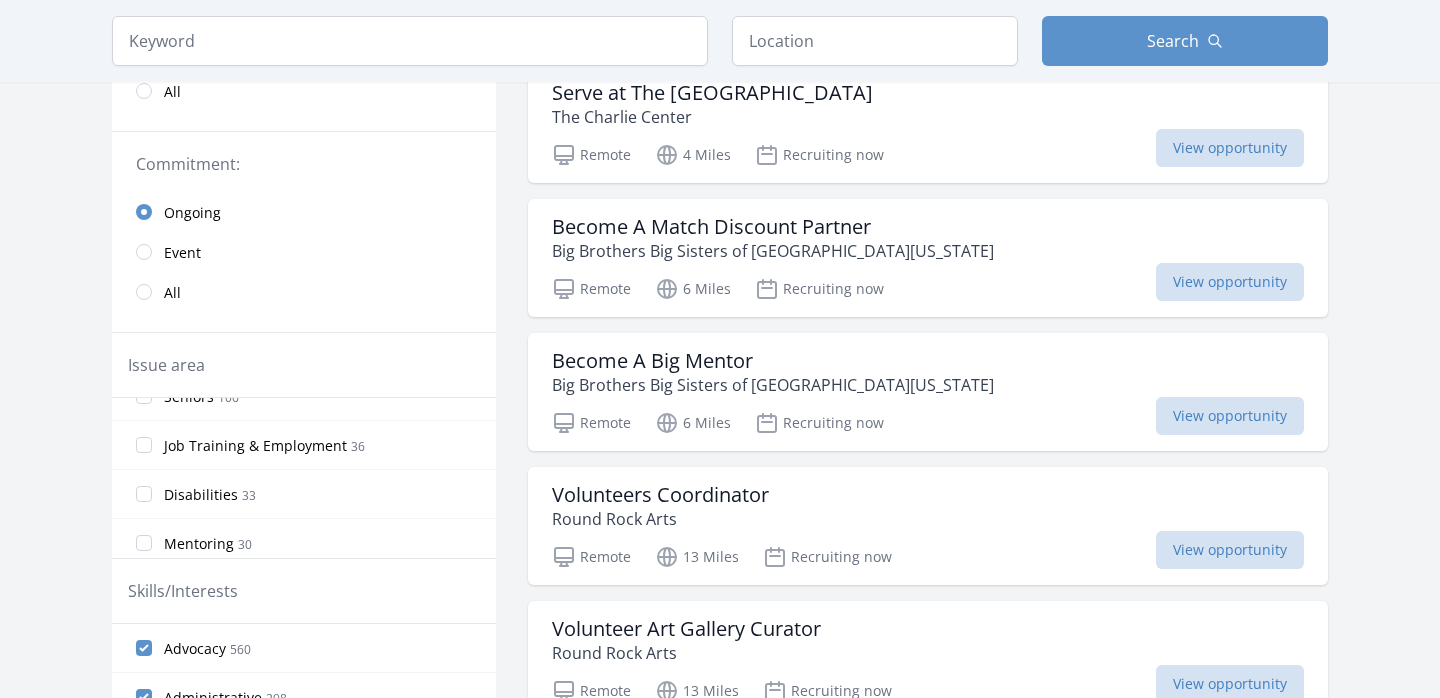 scroll, scrollTop: 523, scrollLeft: 0, axis: vertical 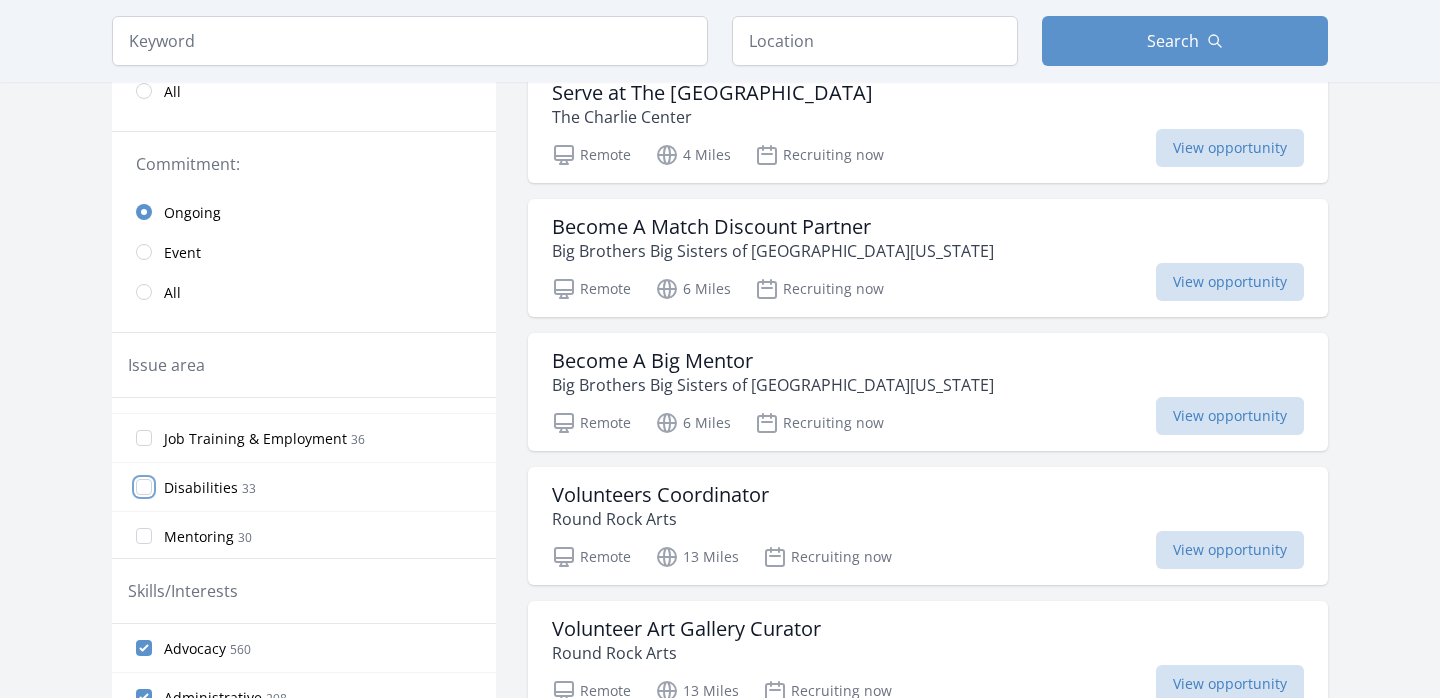 click on "Disabilities   33" at bounding box center (144, 487) 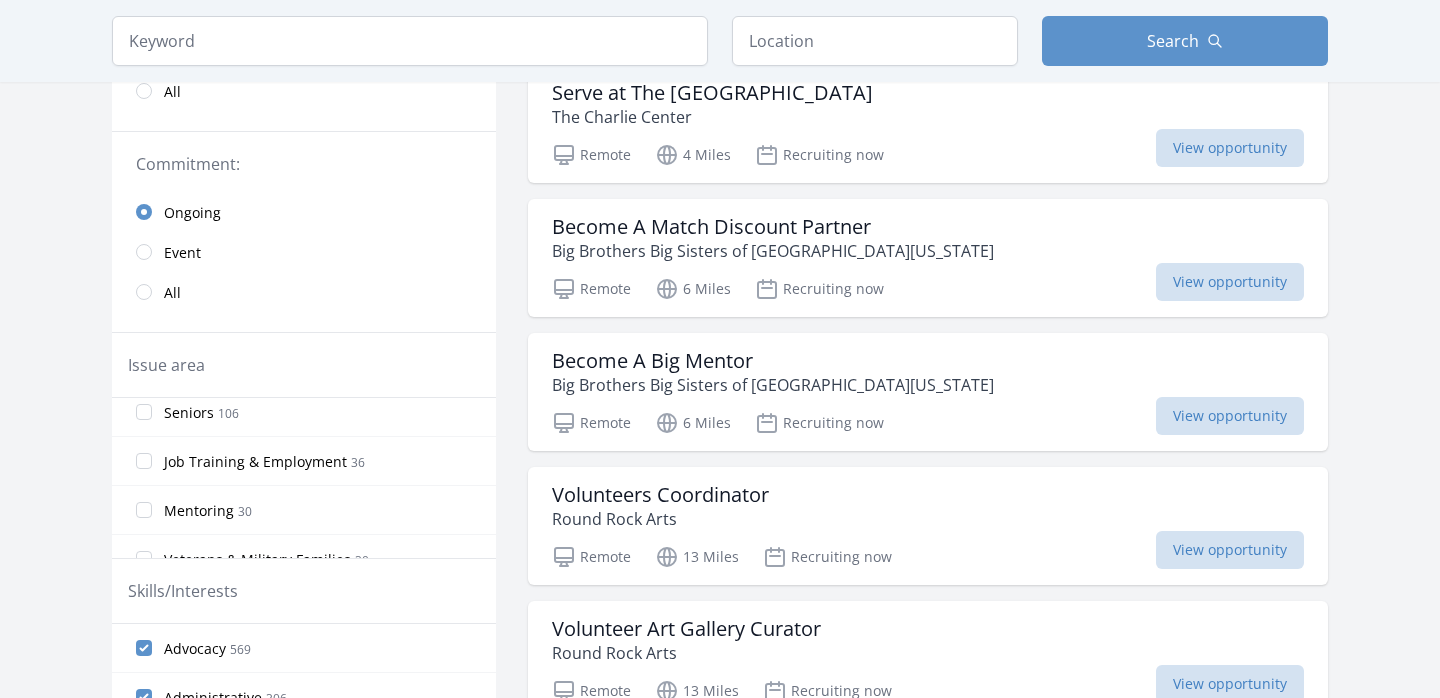 scroll, scrollTop: 554, scrollLeft: 0, axis: vertical 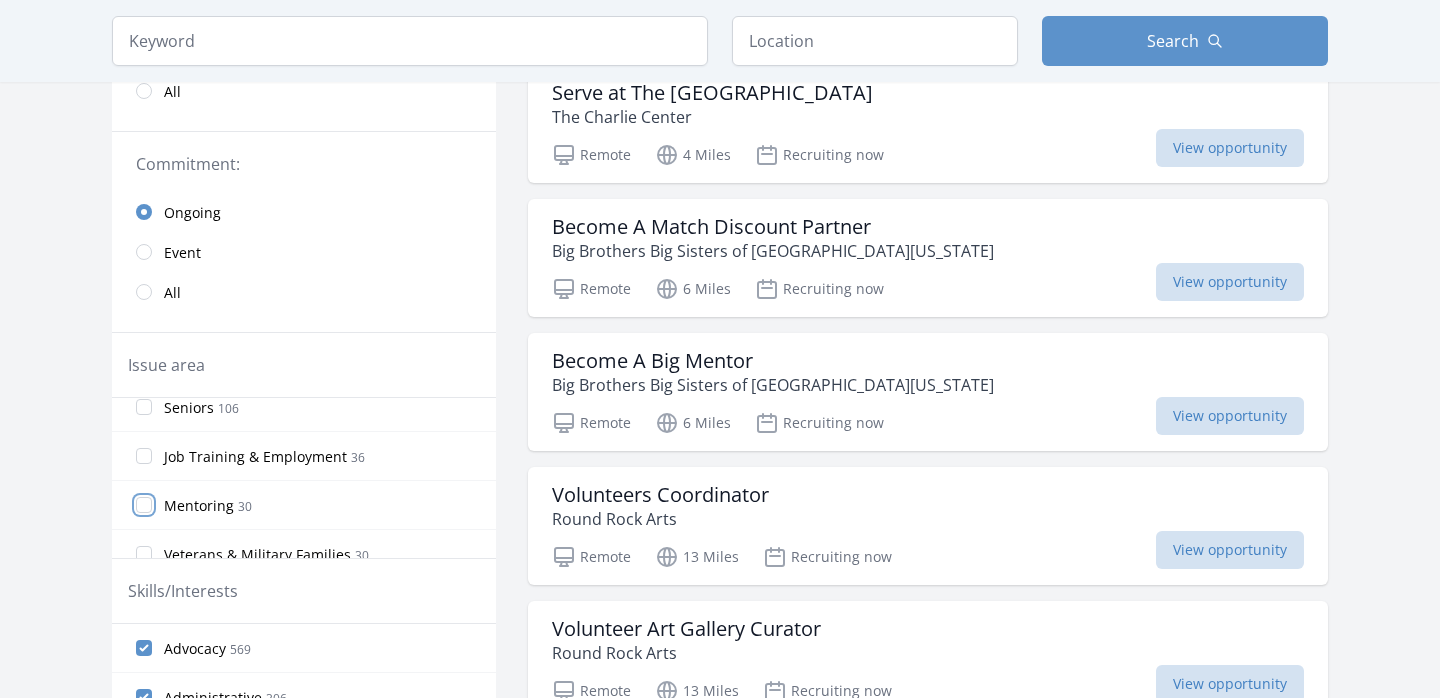 click on "Mentoring   30" at bounding box center (144, 505) 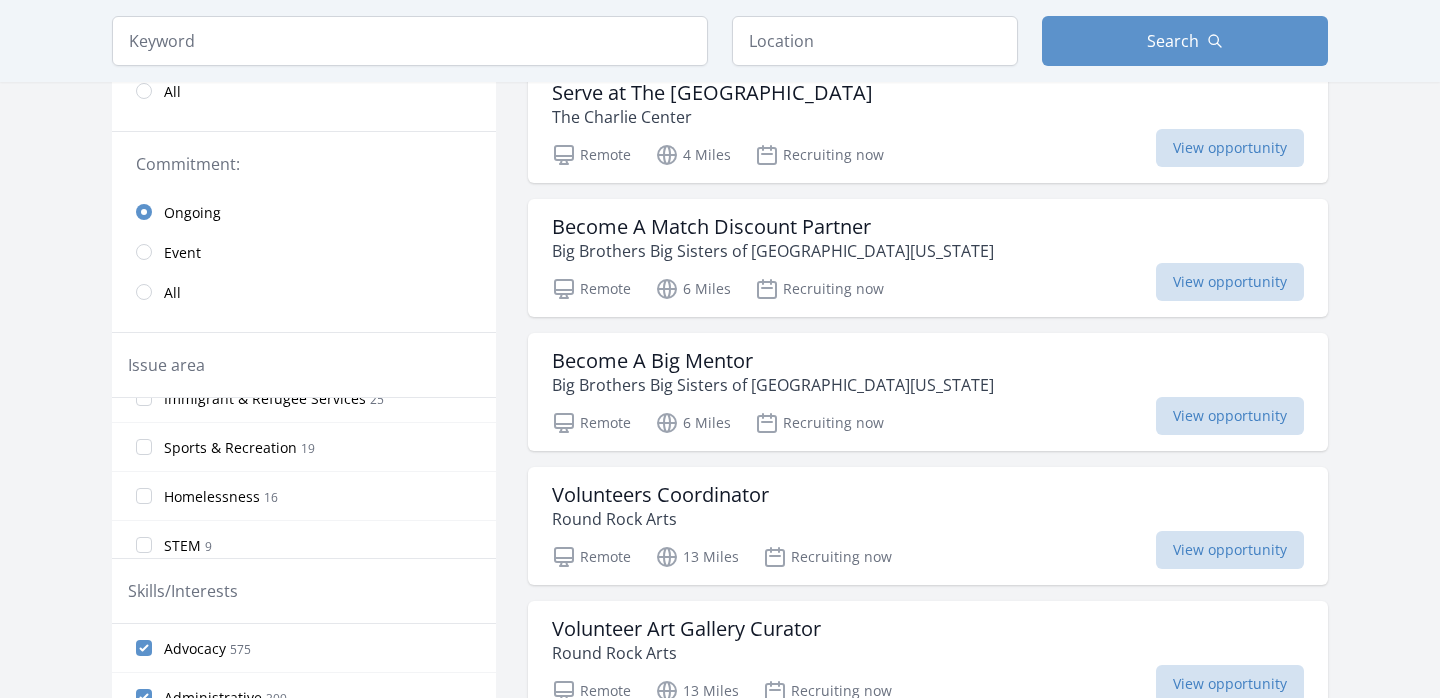 scroll, scrollTop: 861, scrollLeft: 0, axis: vertical 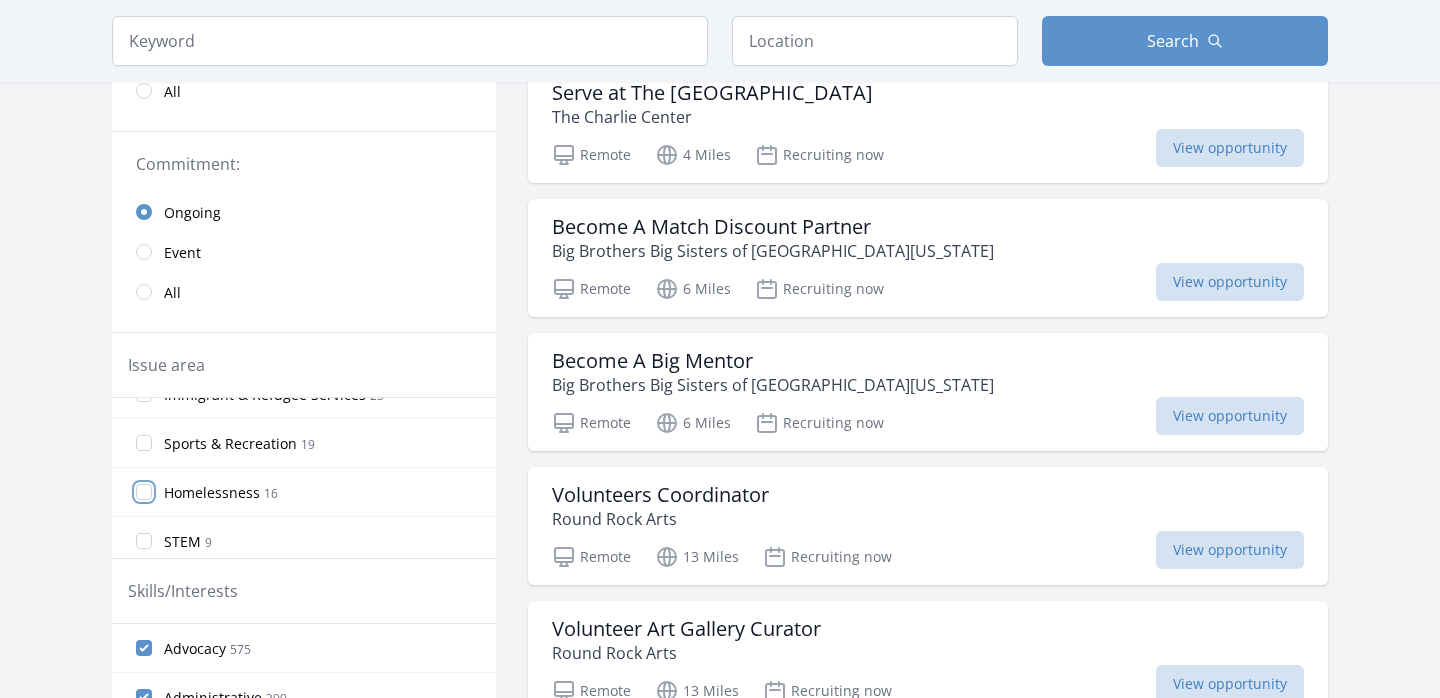 click on "Homelessness   16" at bounding box center (144, 492) 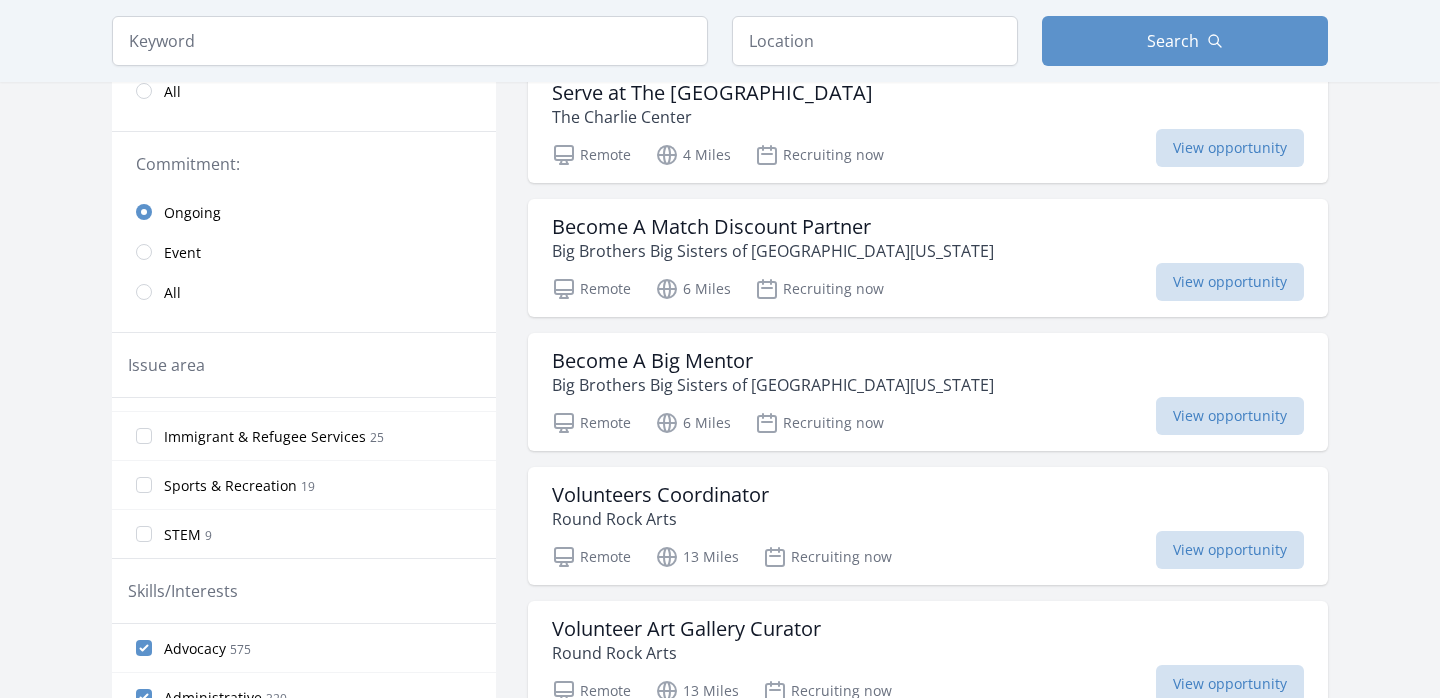 scroll, scrollTop: 864, scrollLeft: 0, axis: vertical 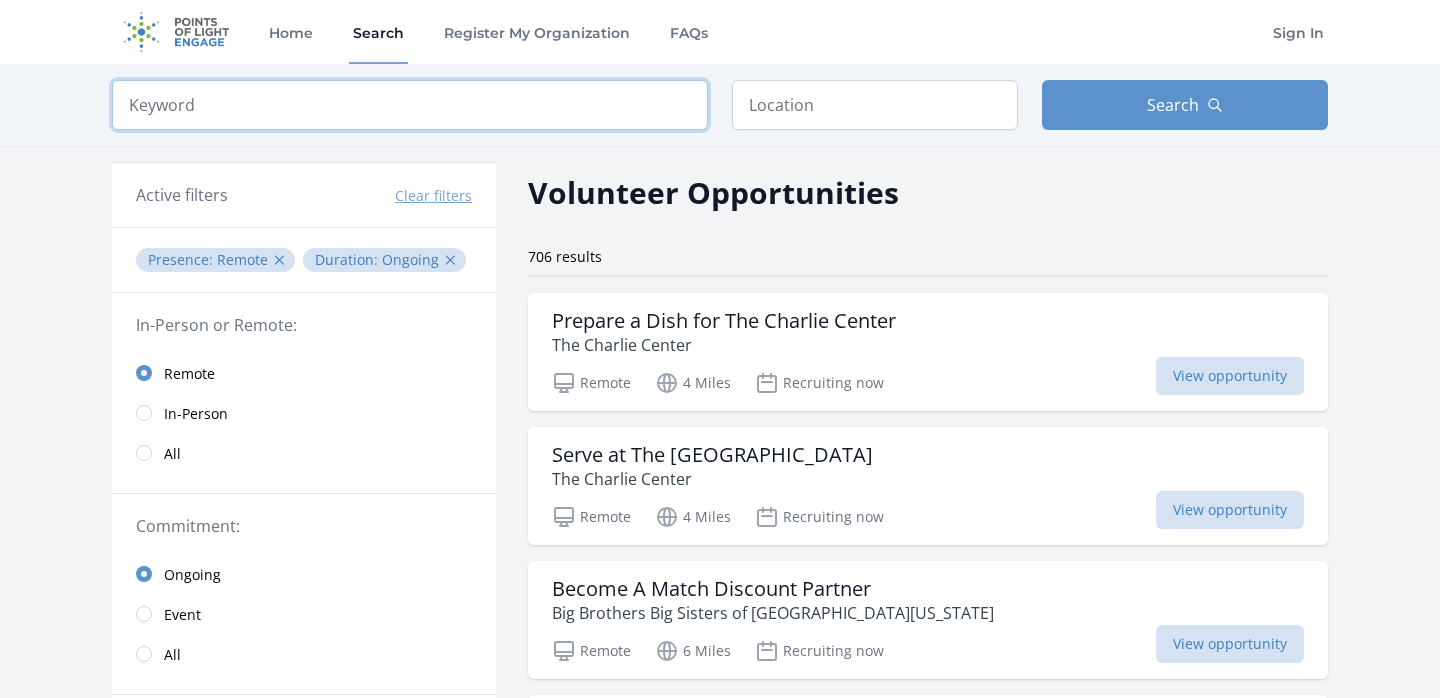 click at bounding box center [410, 105] 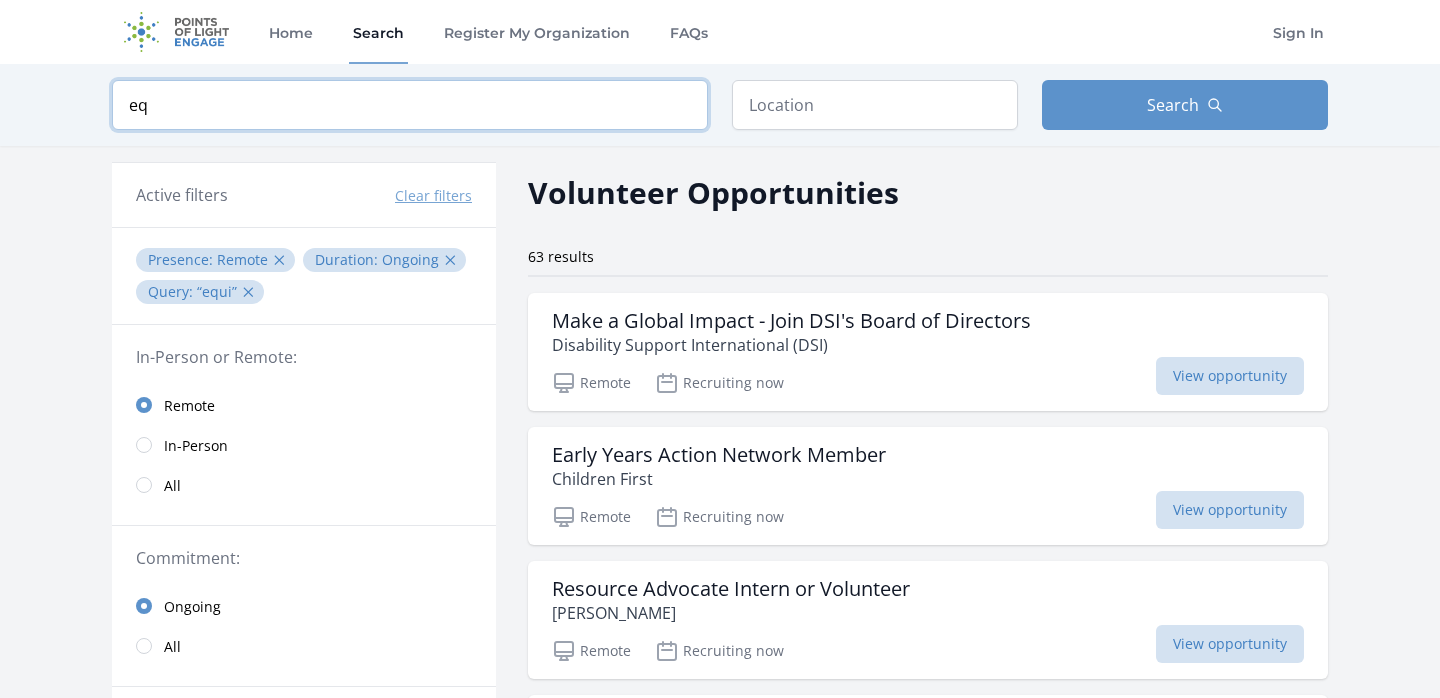 type on "e" 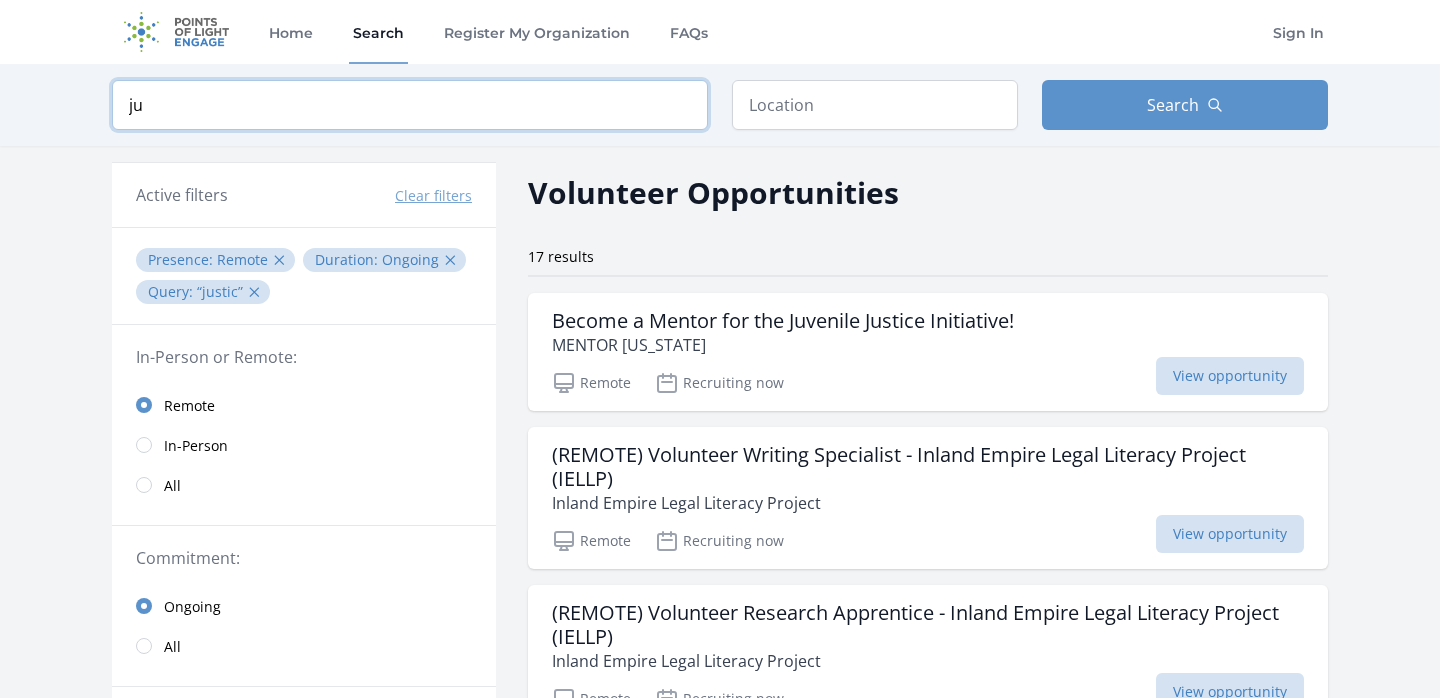 type on "j" 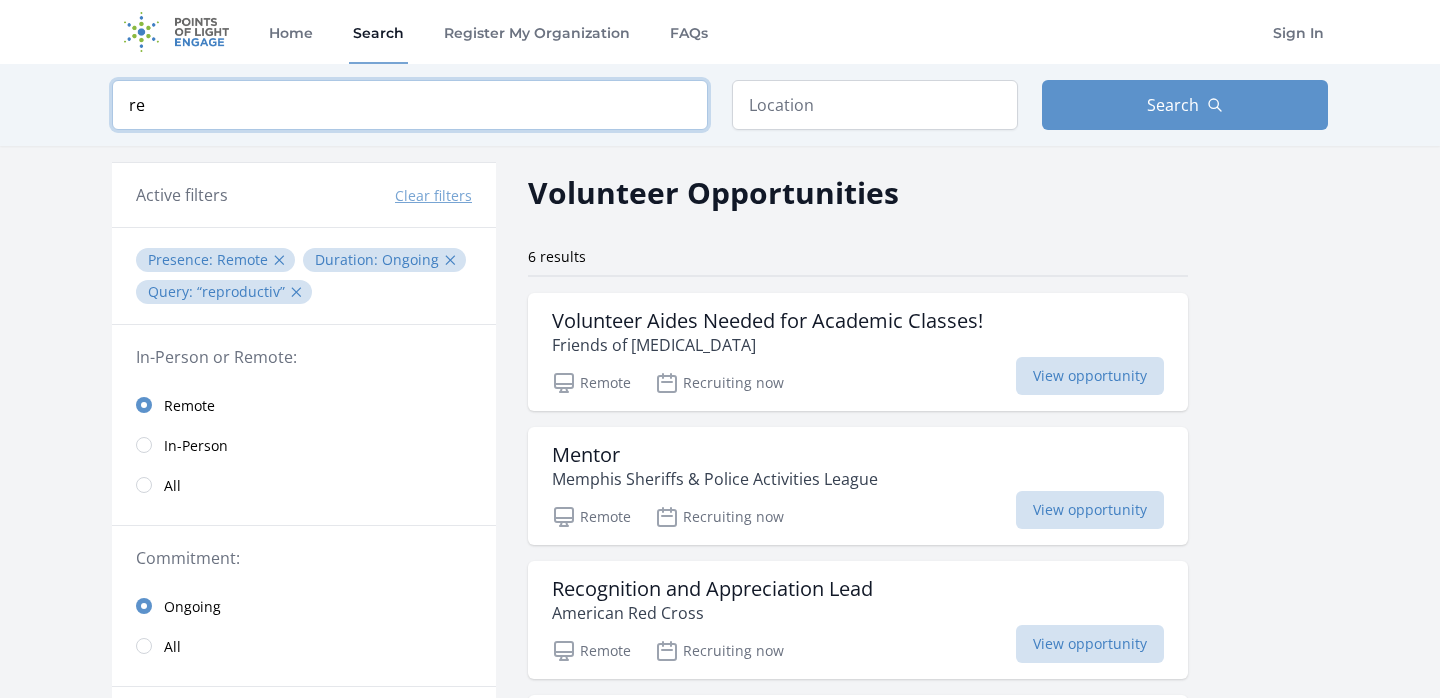 type on "r" 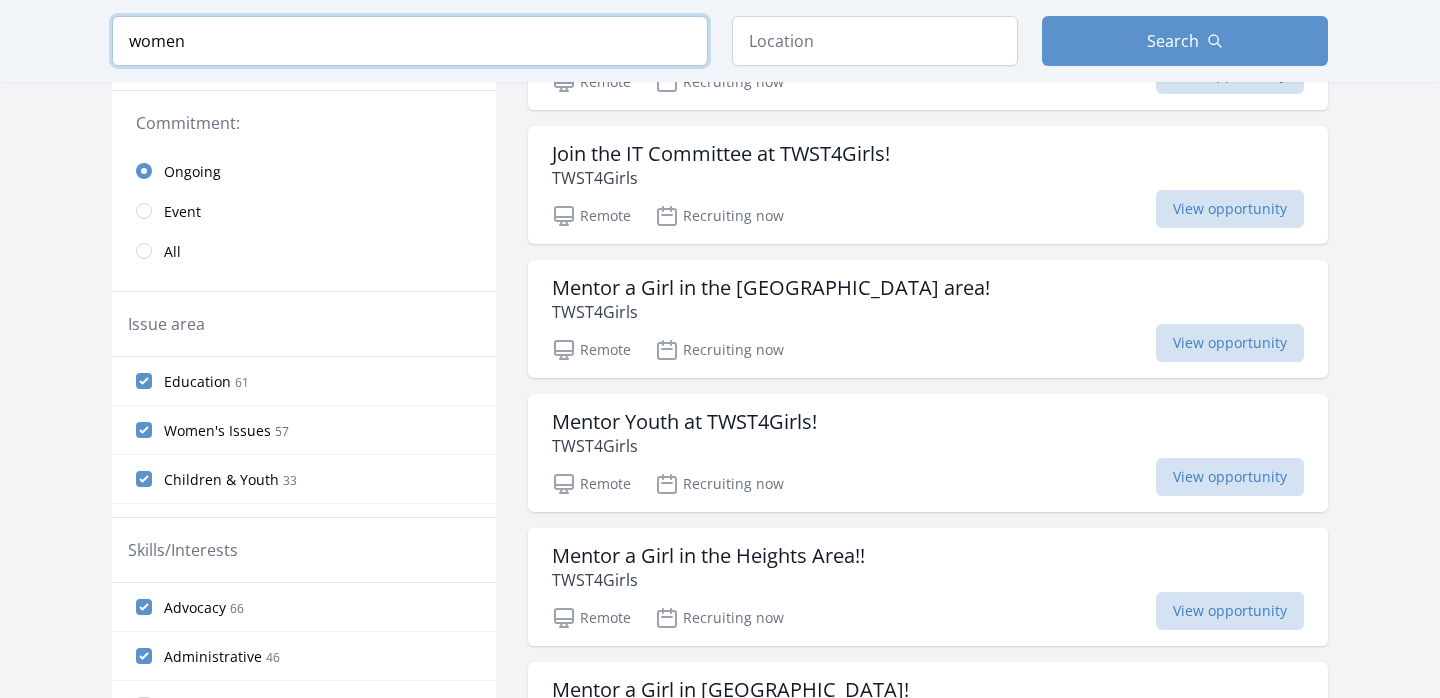scroll, scrollTop: 464, scrollLeft: 0, axis: vertical 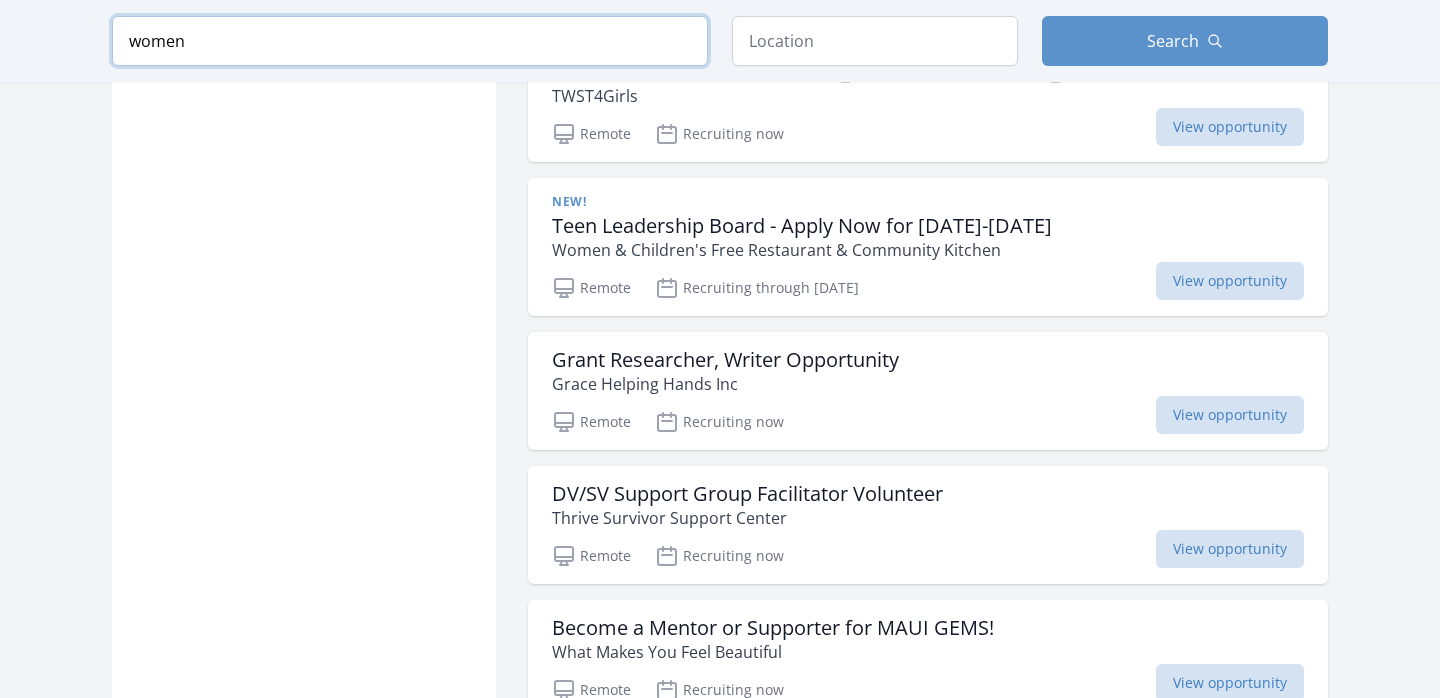 type on "women" 